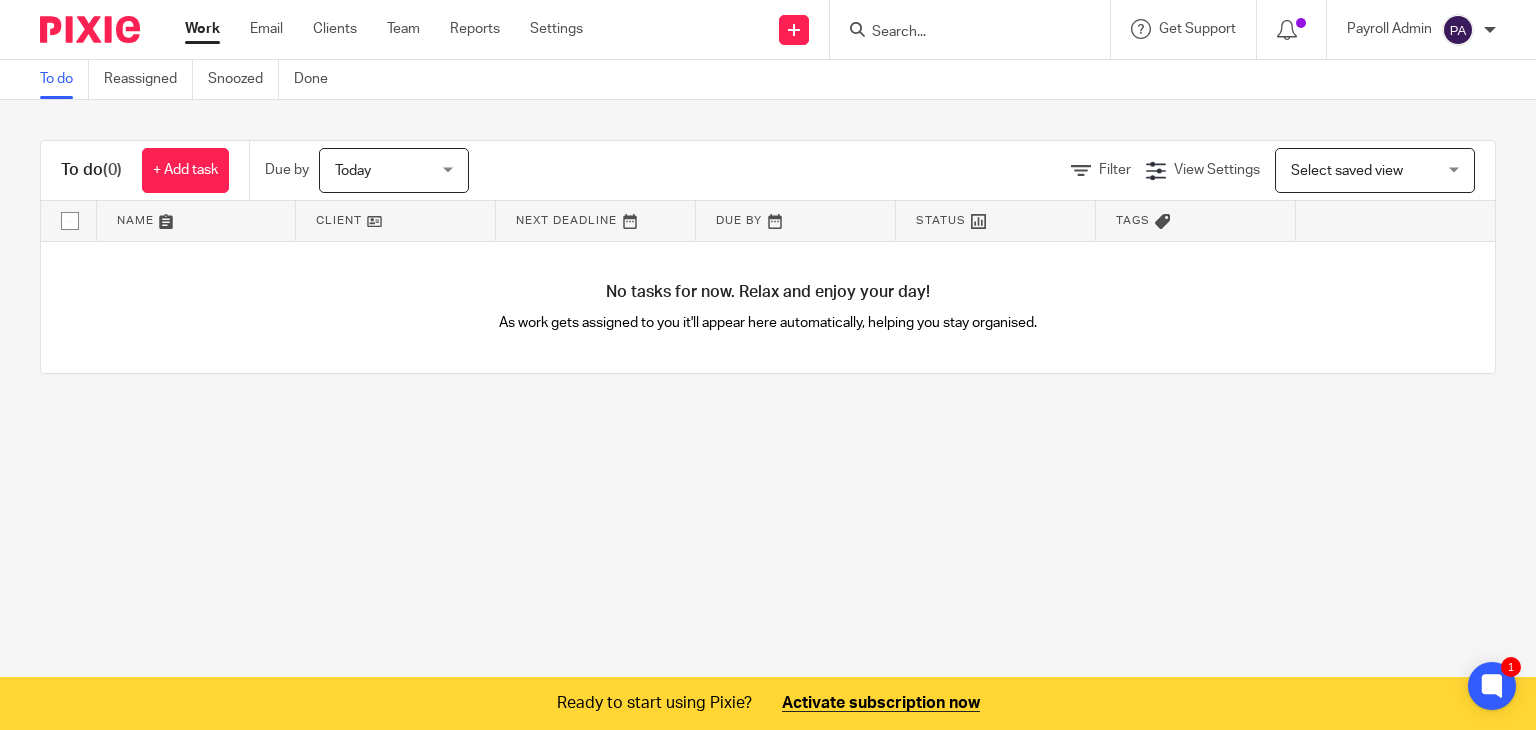 scroll, scrollTop: 0, scrollLeft: 0, axis: both 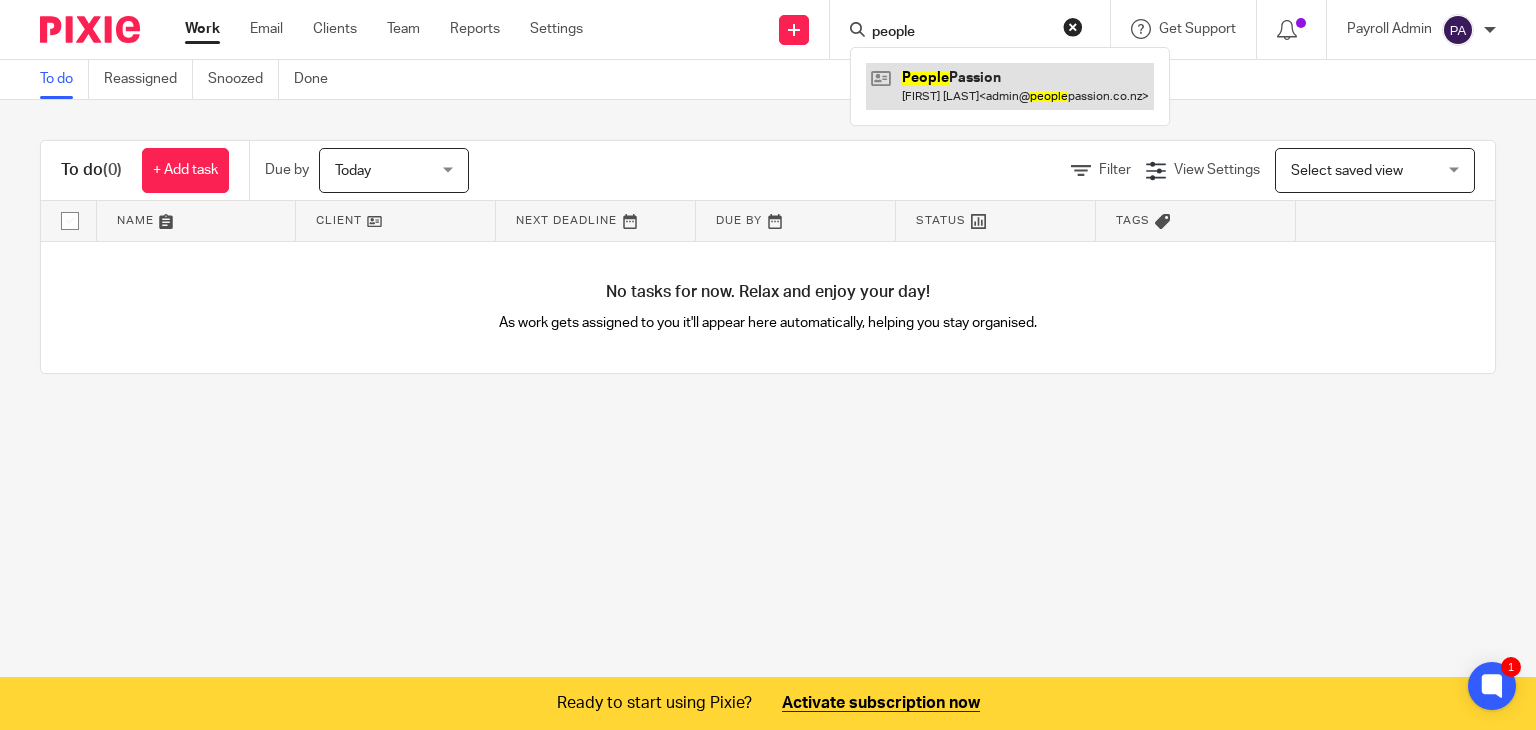 type on "people" 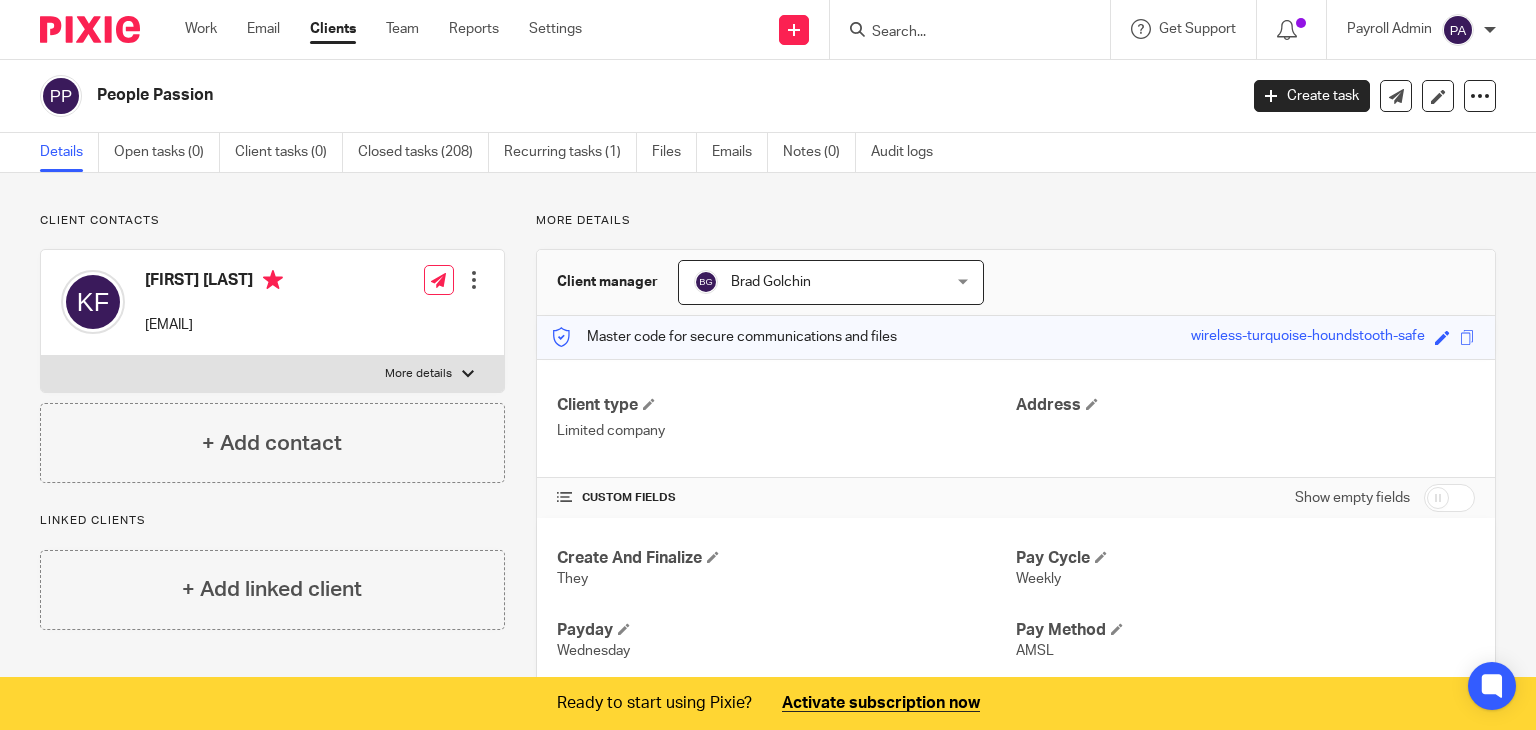 scroll, scrollTop: 0, scrollLeft: 0, axis: both 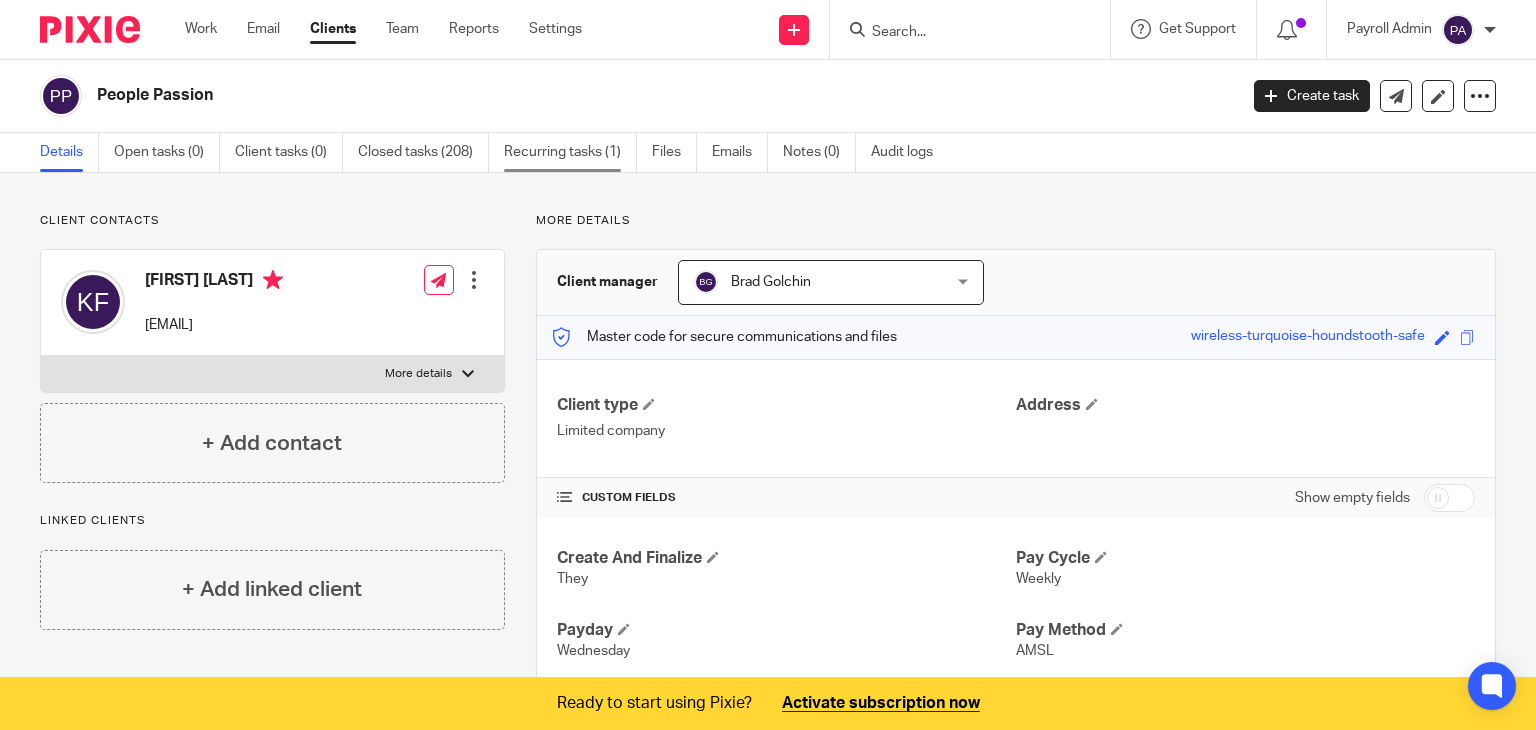 click on "Recurring tasks (1)" at bounding box center [570, 152] 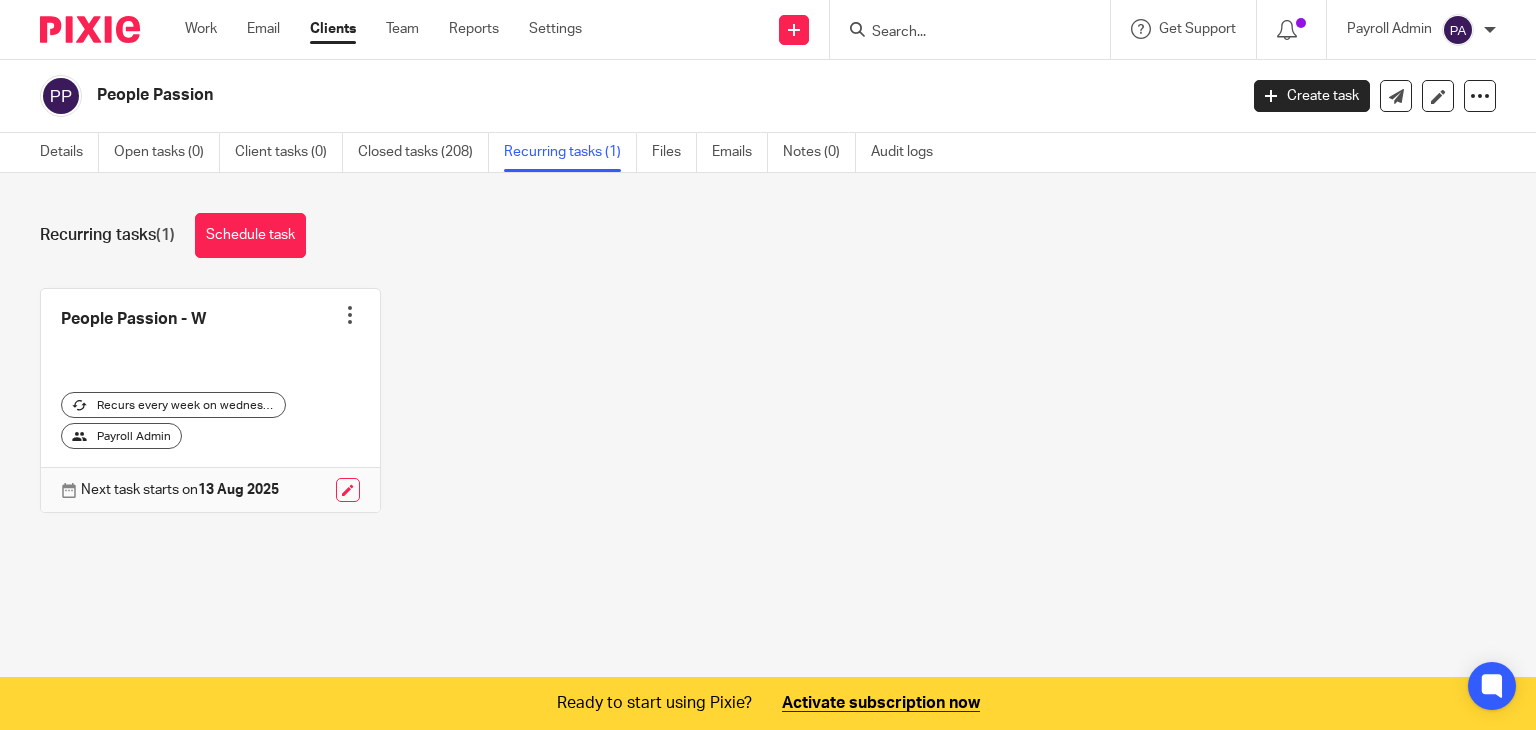 scroll, scrollTop: 0, scrollLeft: 0, axis: both 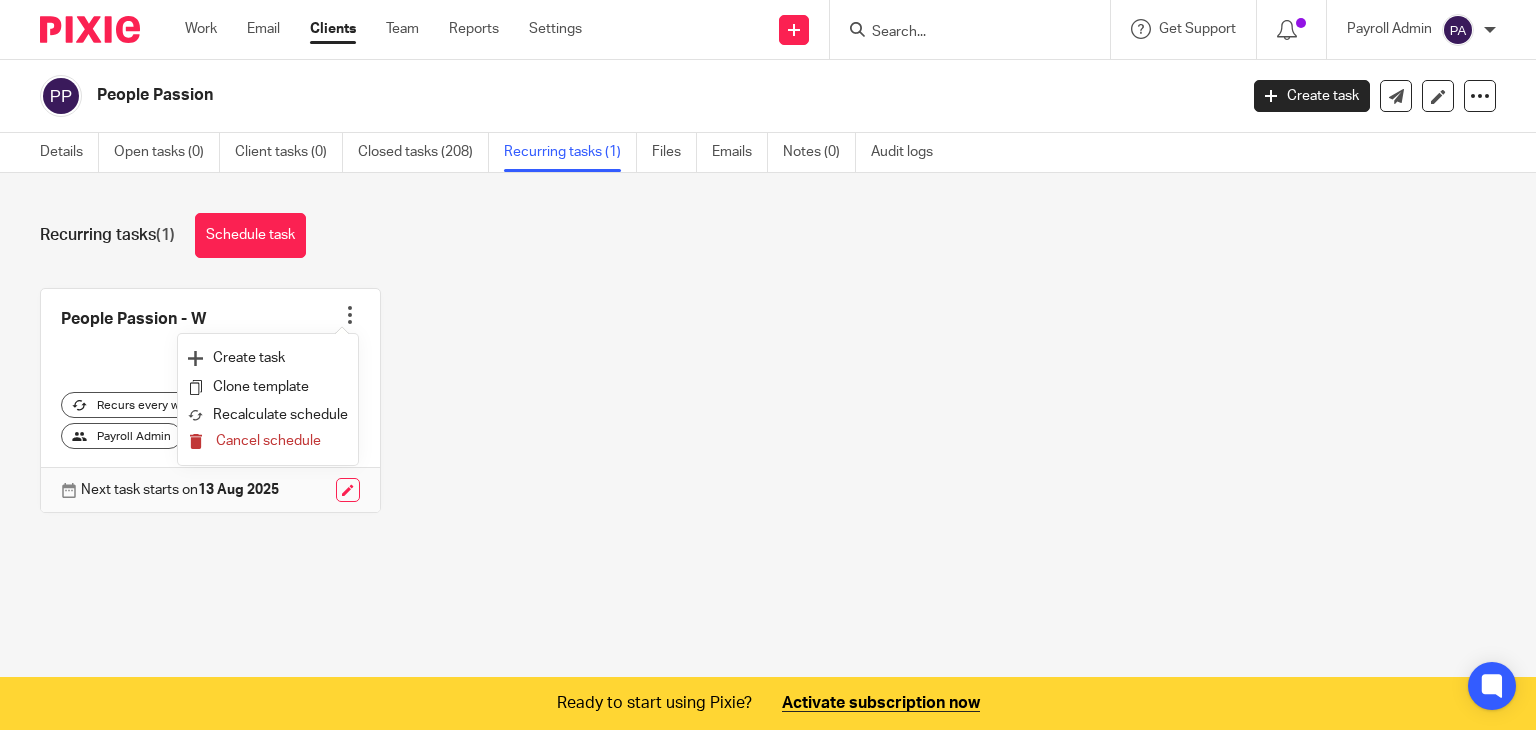 click on "Cancel schedule" at bounding box center (268, 441) 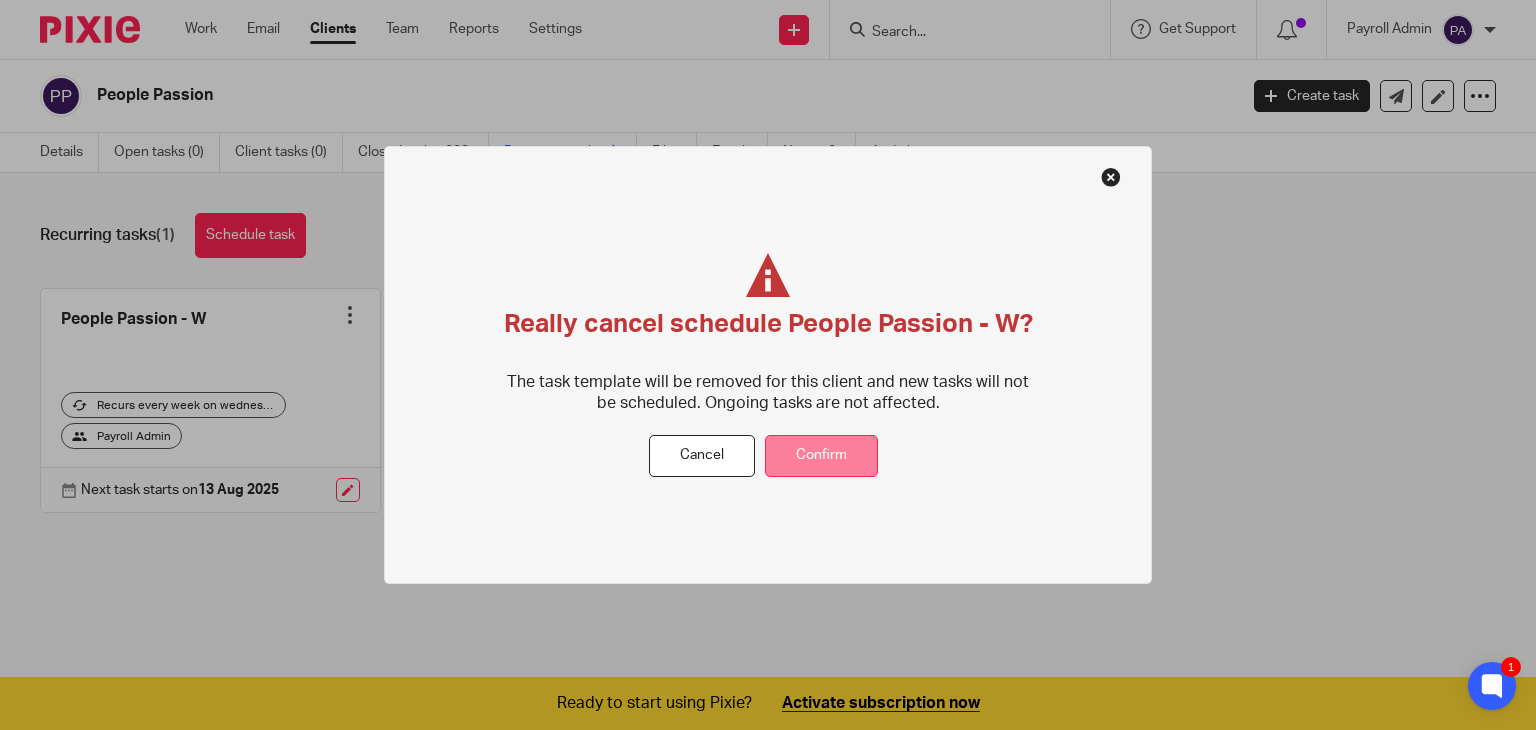 click on "Confirm" at bounding box center (821, 456) 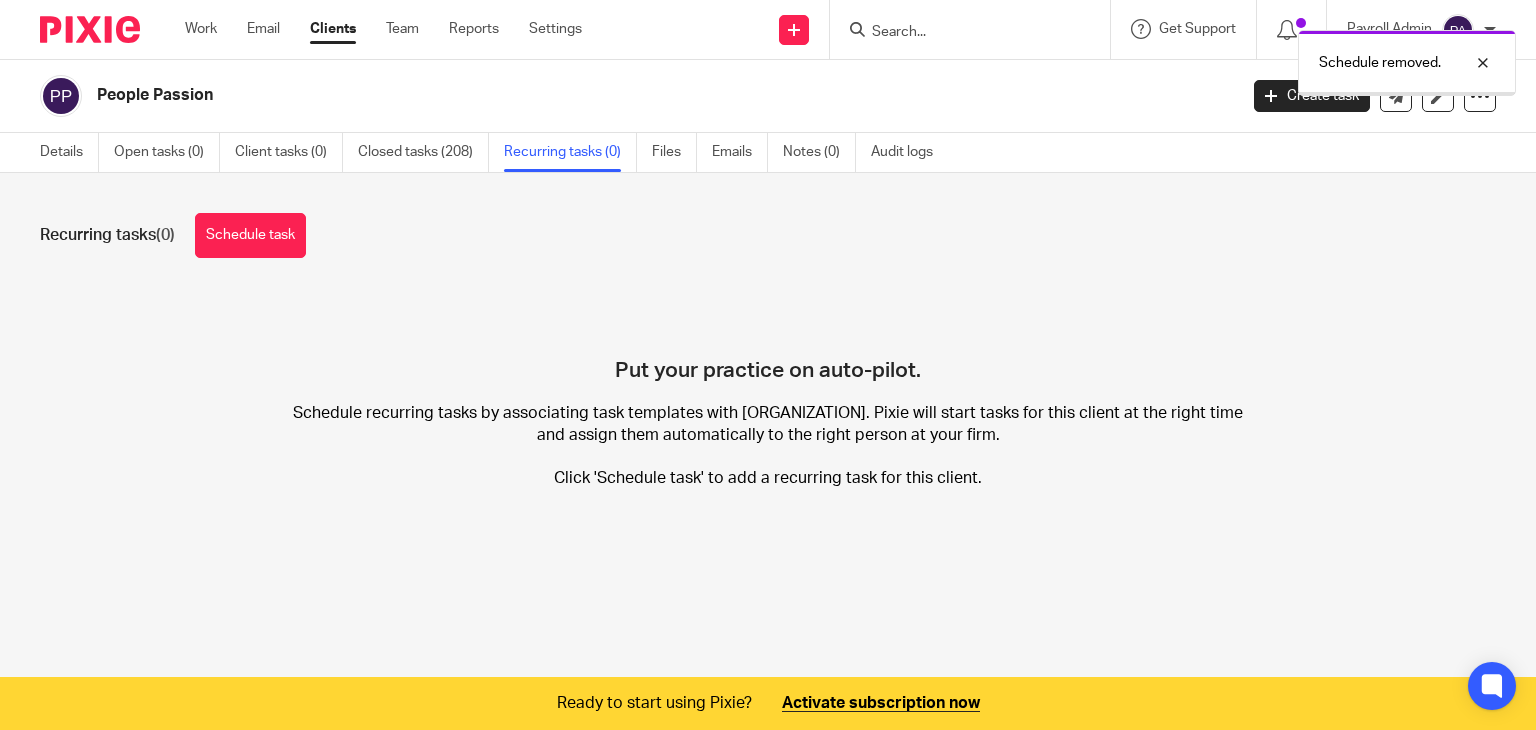 scroll, scrollTop: 0, scrollLeft: 0, axis: both 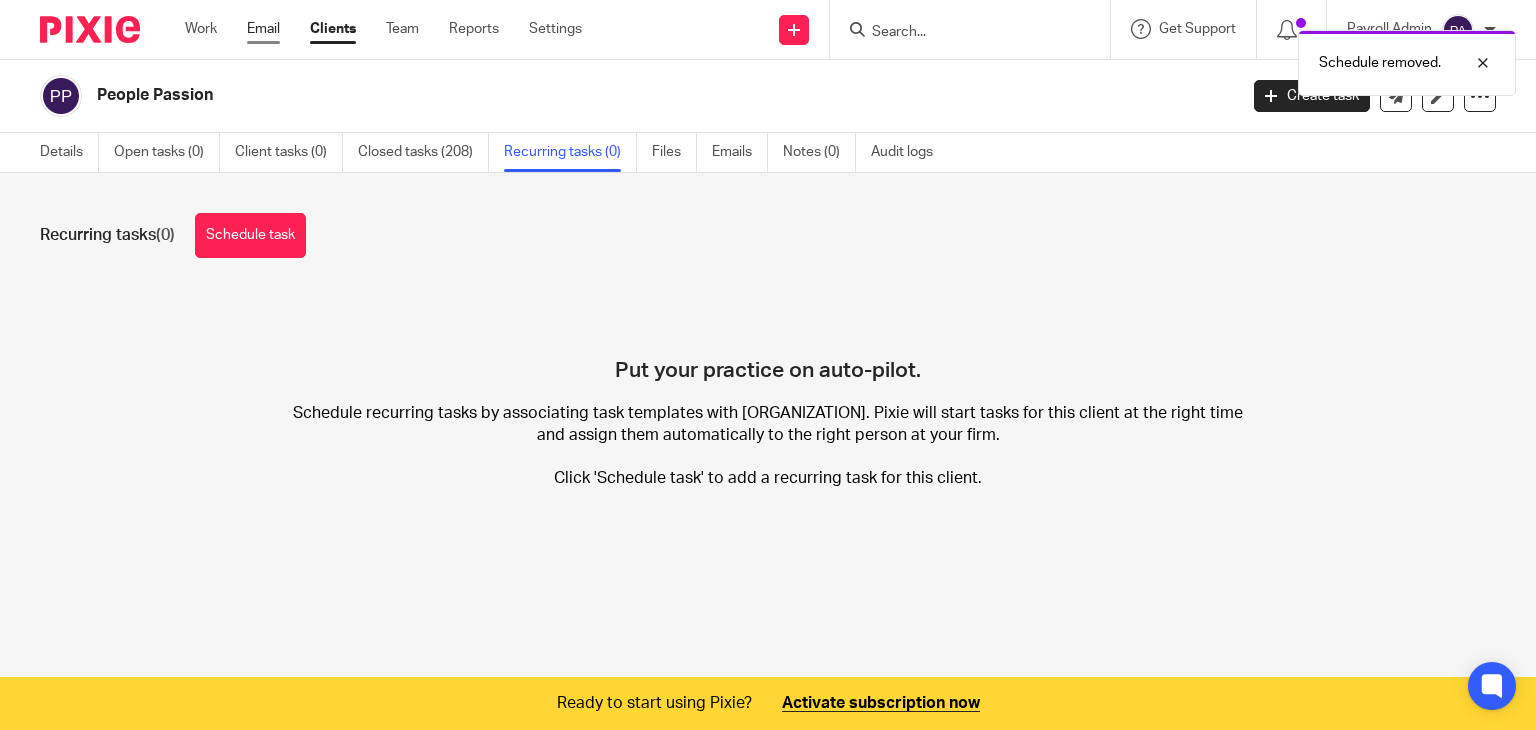 click on "Email" at bounding box center (263, 29) 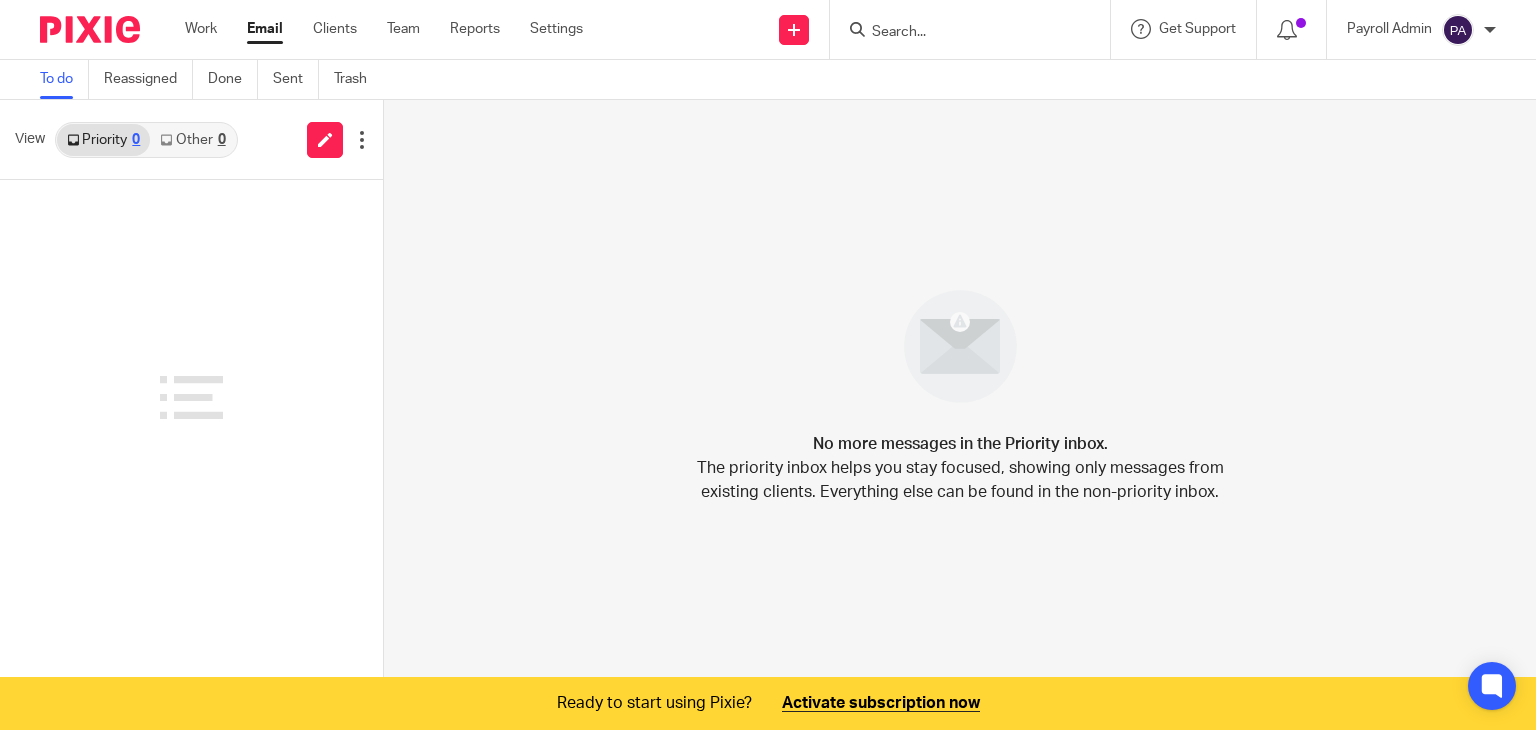 scroll, scrollTop: 0, scrollLeft: 0, axis: both 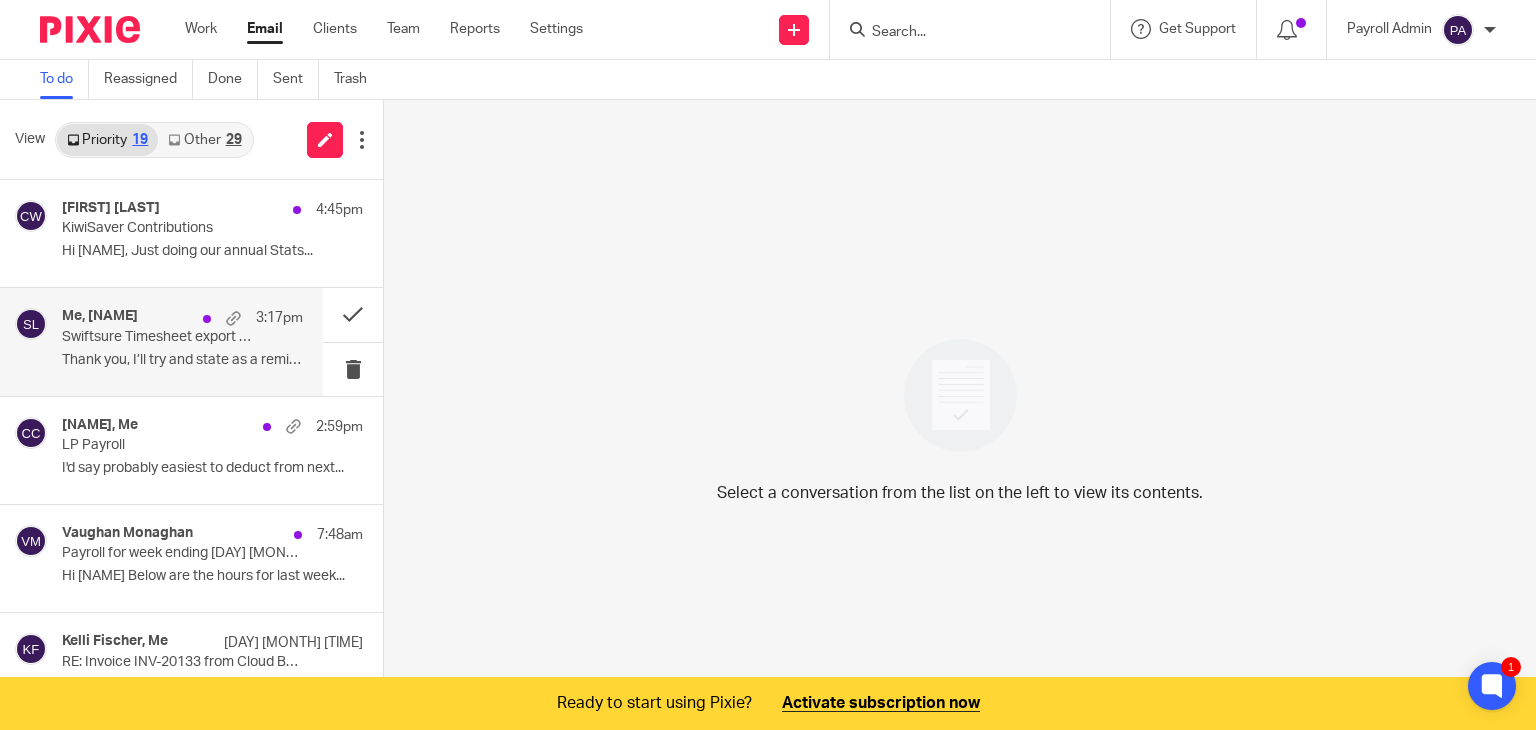 click on "Me, [NAME]
[TIME]   [COMPANY] Timesheet export [DATE_RANGE]. + tips   Thank you, I’ll try and state as a reminder..." at bounding box center [182, 341] 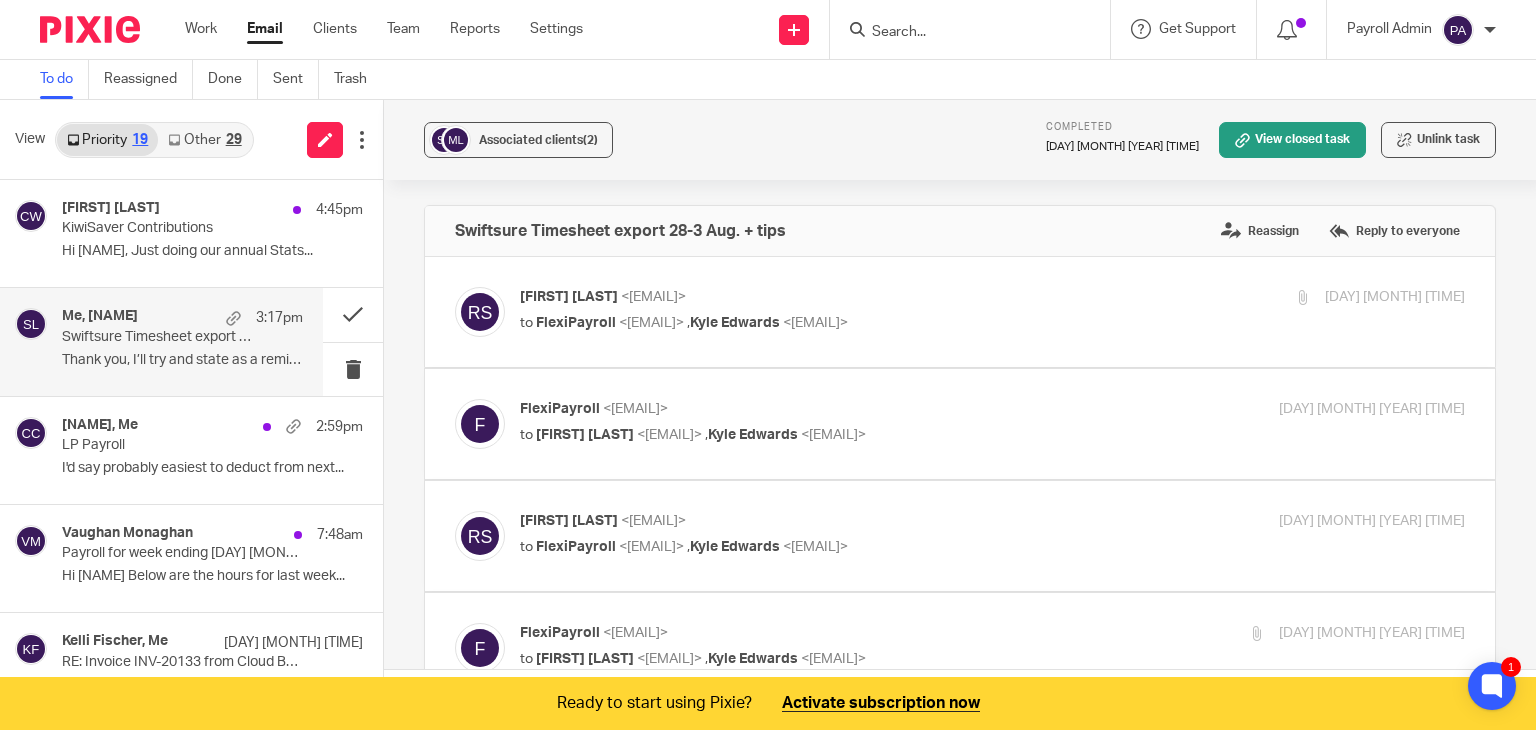 scroll, scrollTop: 0, scrollLeft: 0, axis: both 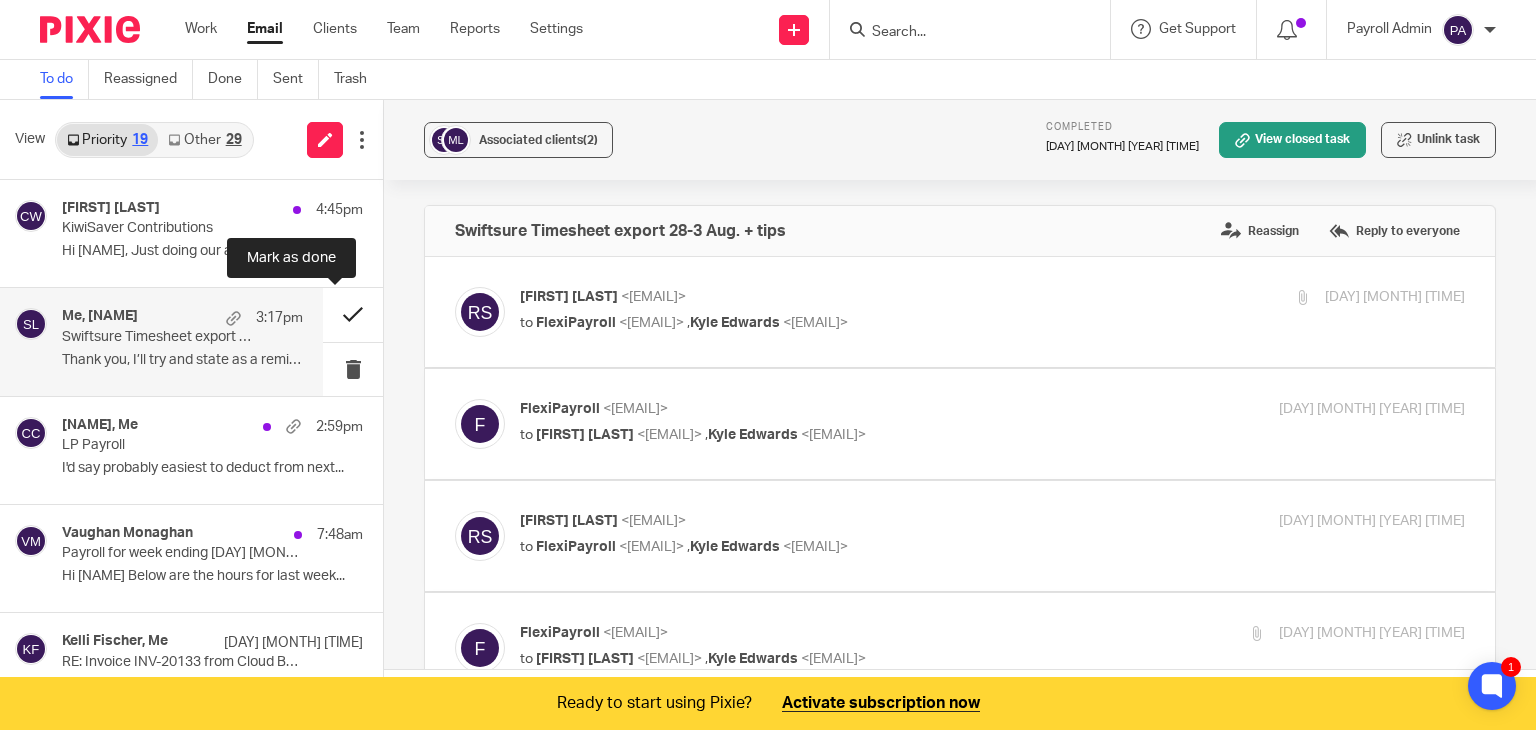 click at bounding box center (353, 314) 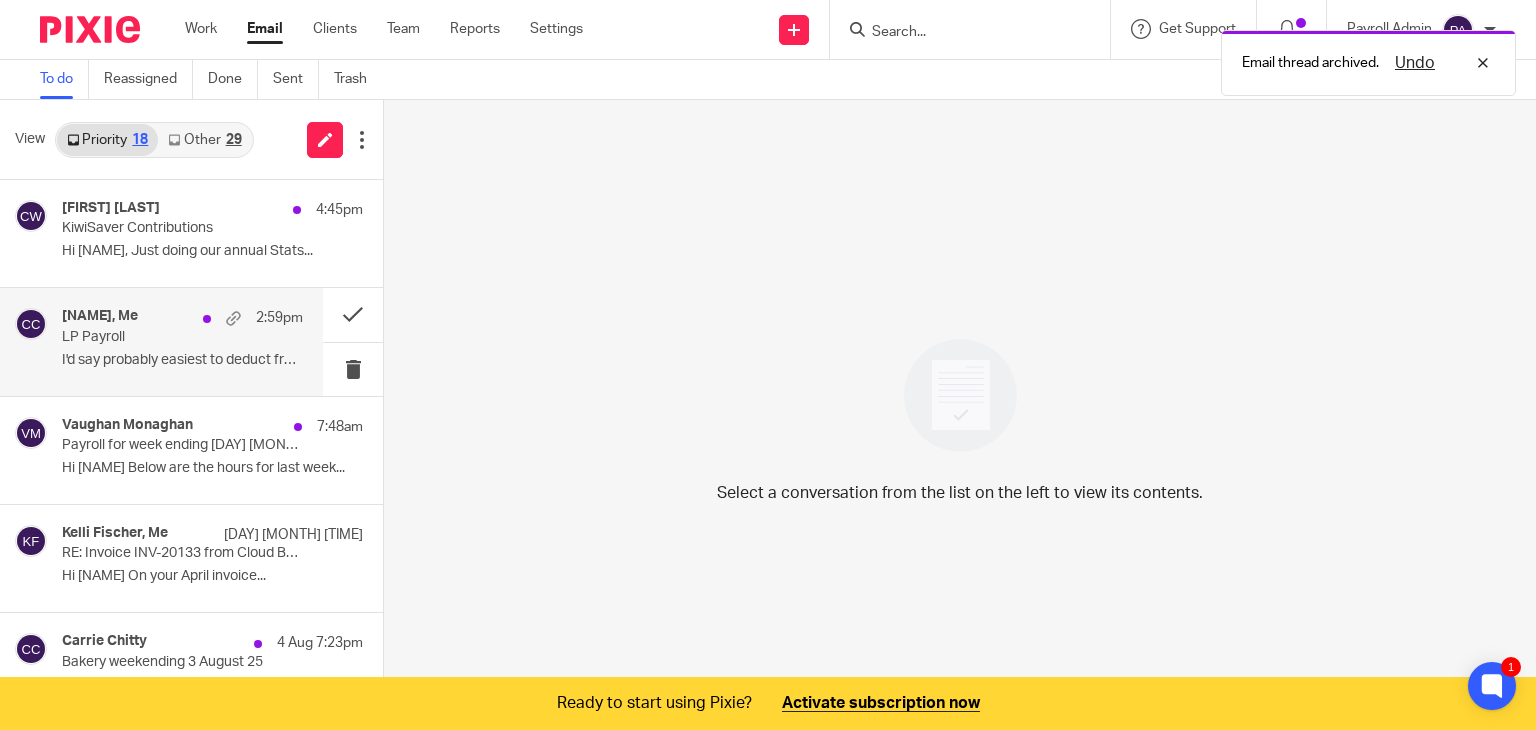 click on "[NAME], Me
[TIME]" at bounding box center [182, 318] 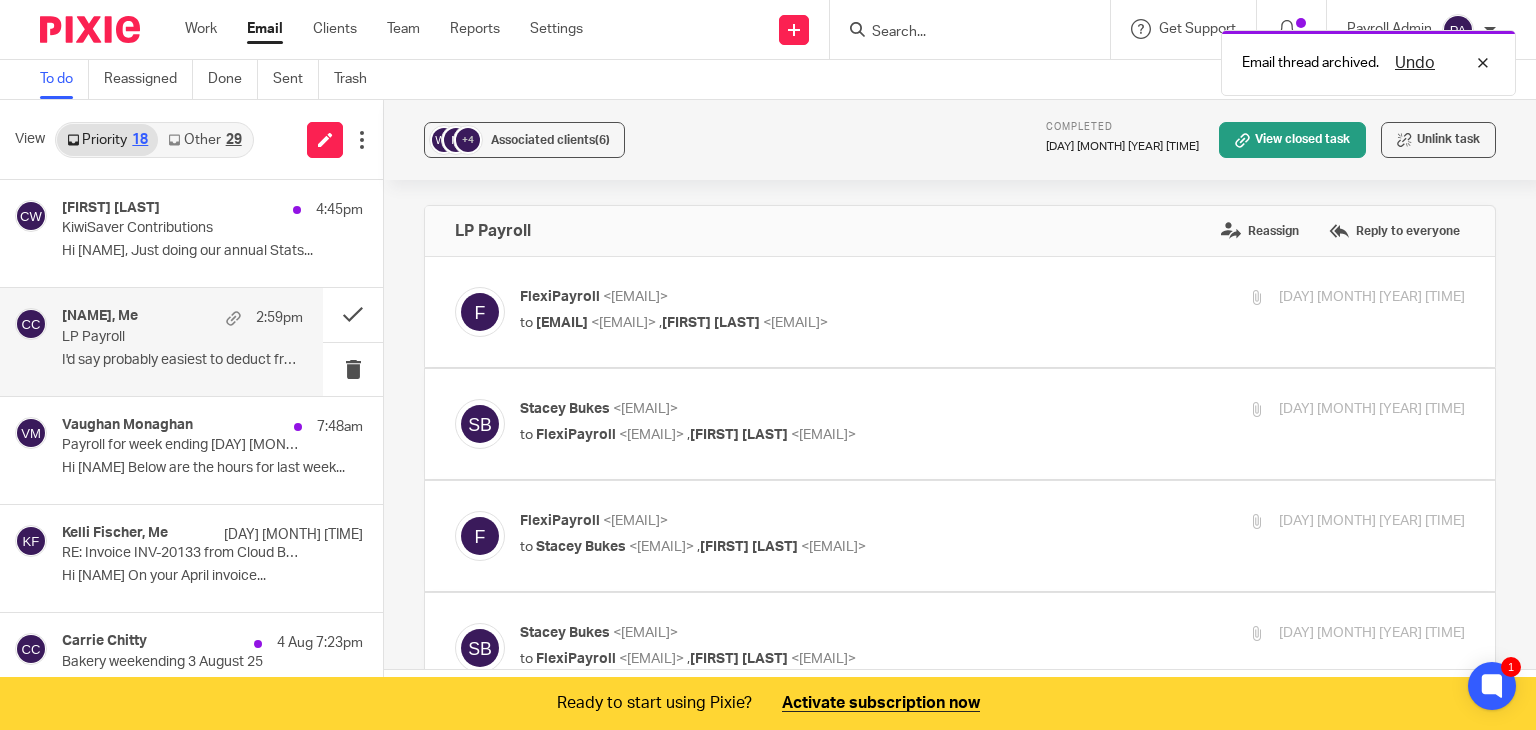 scroll, scrollTop: 0, scrollLeft: 0, axis: both 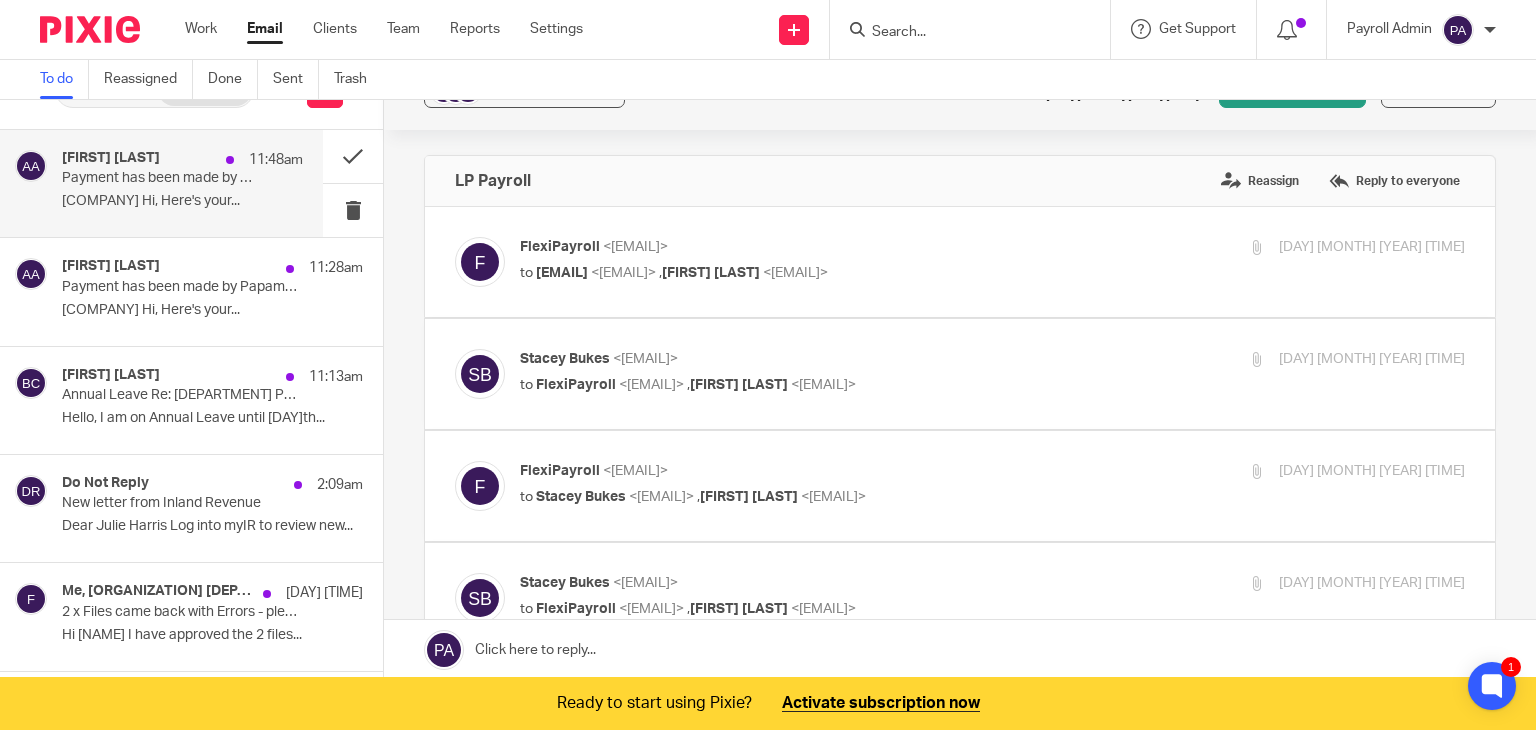 click on "Payment has been made by OOHFA Limited  for Cloud Business Limited for NZD 198.95" at bounding box center (158, 178) 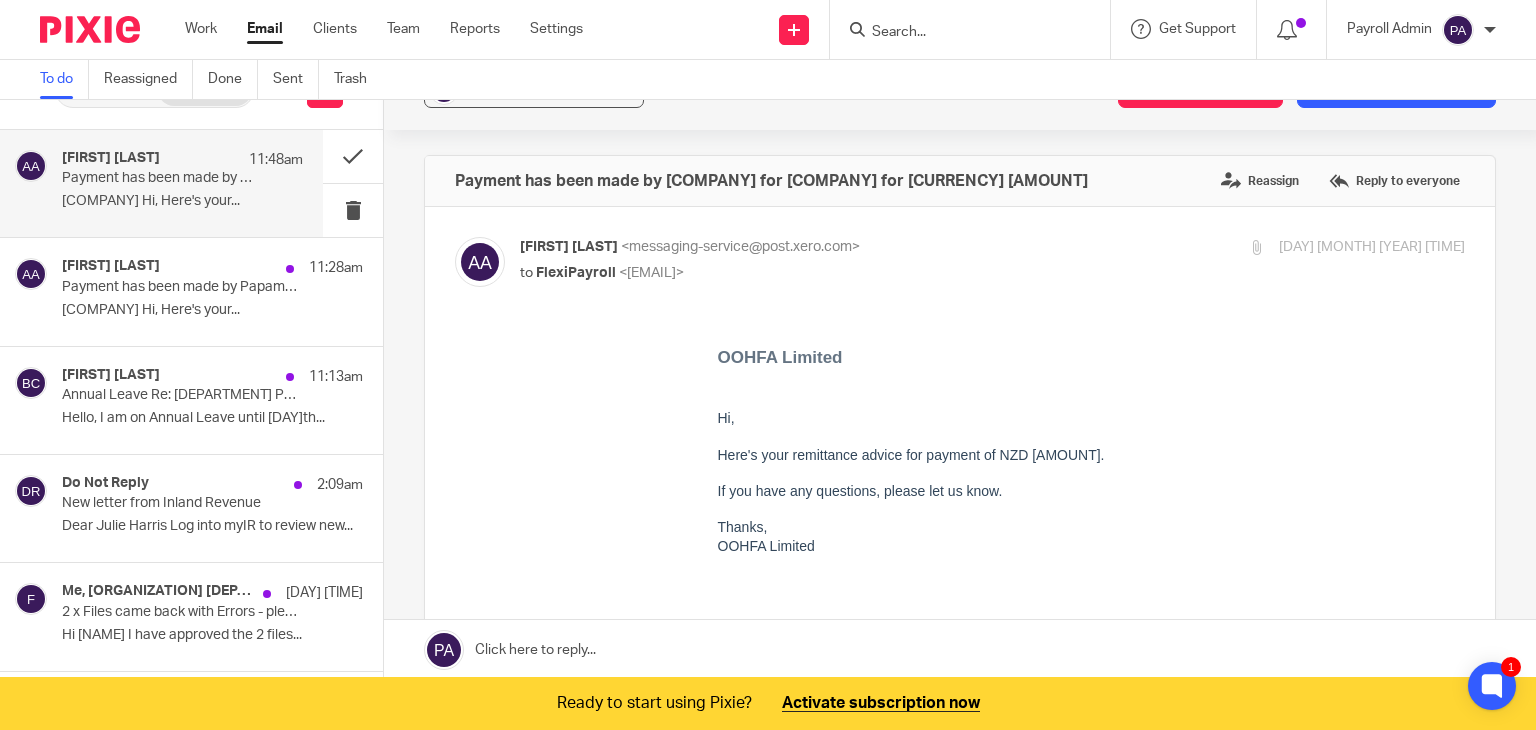 scroll, scrollTop: 0, scrollLeft: 0, axis: both 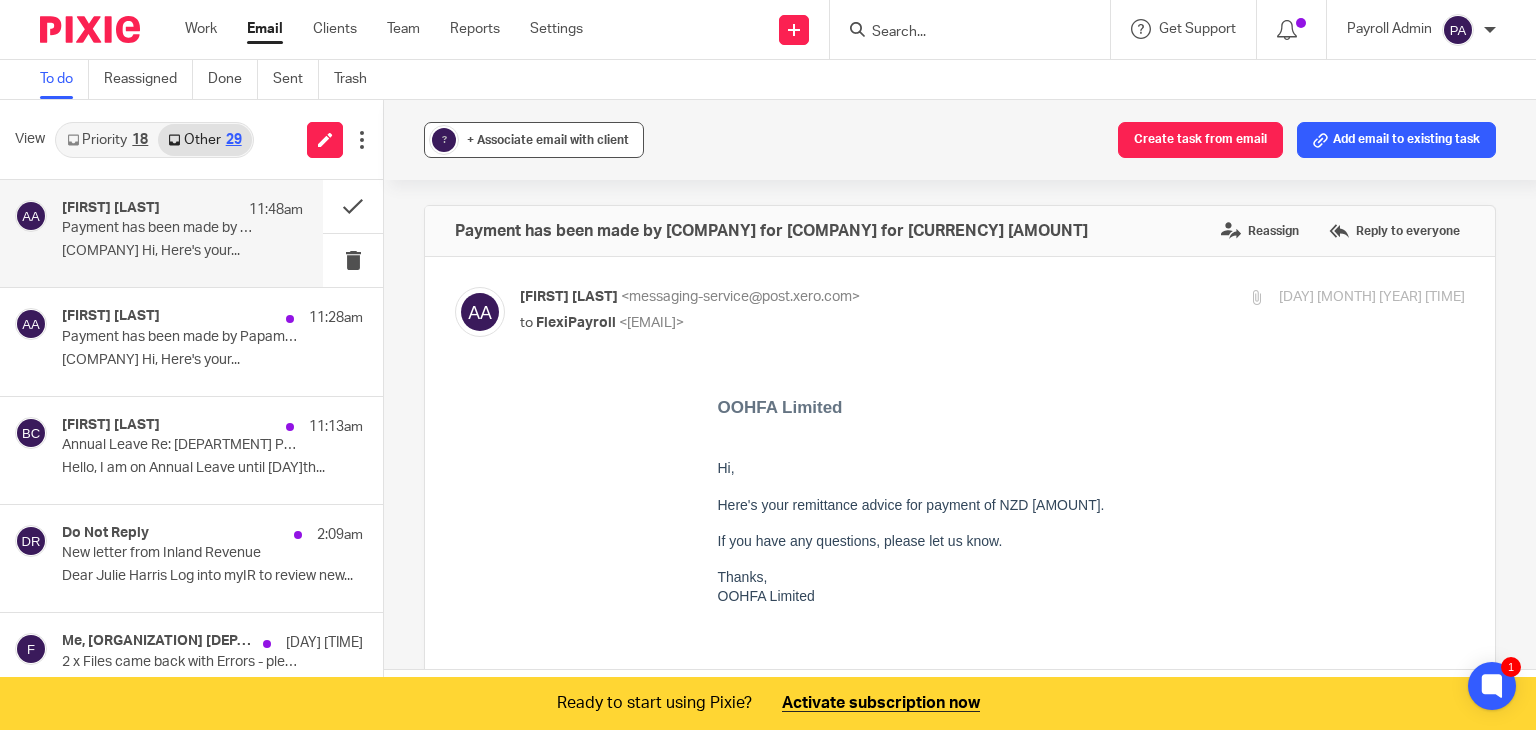 click on "+ Associate email with client" at bounding box center [548, 140] 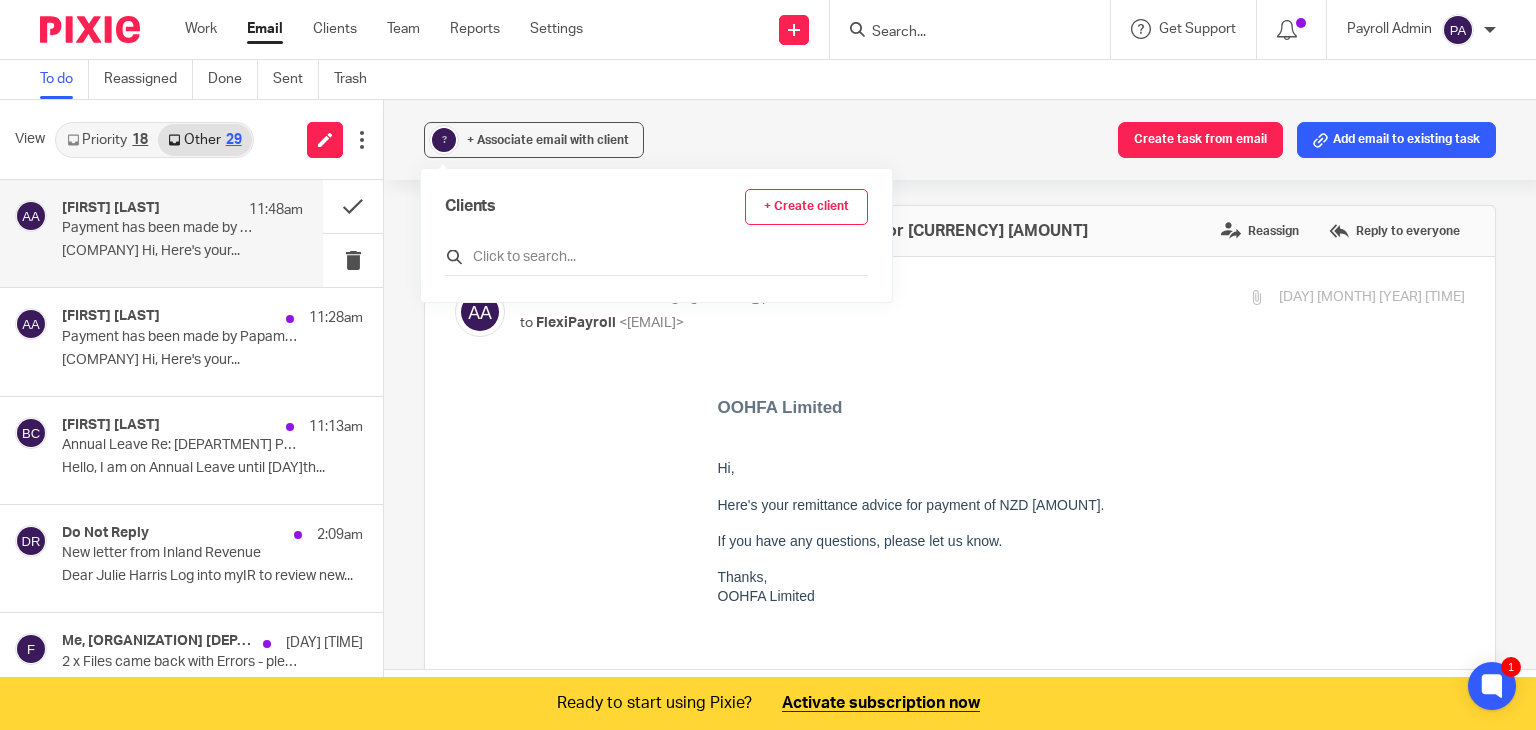 click at bounding box center (656, 257) 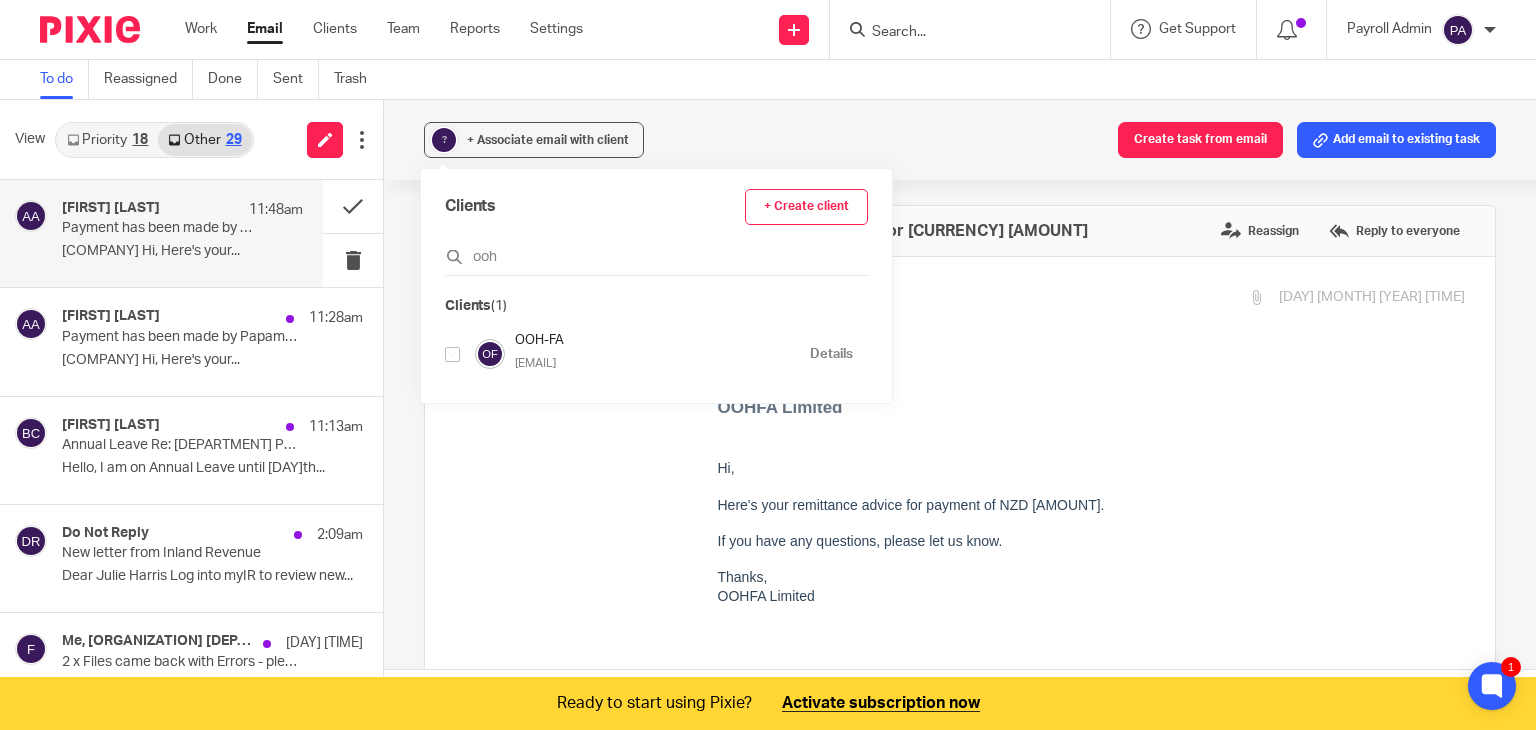 type on "ooh" 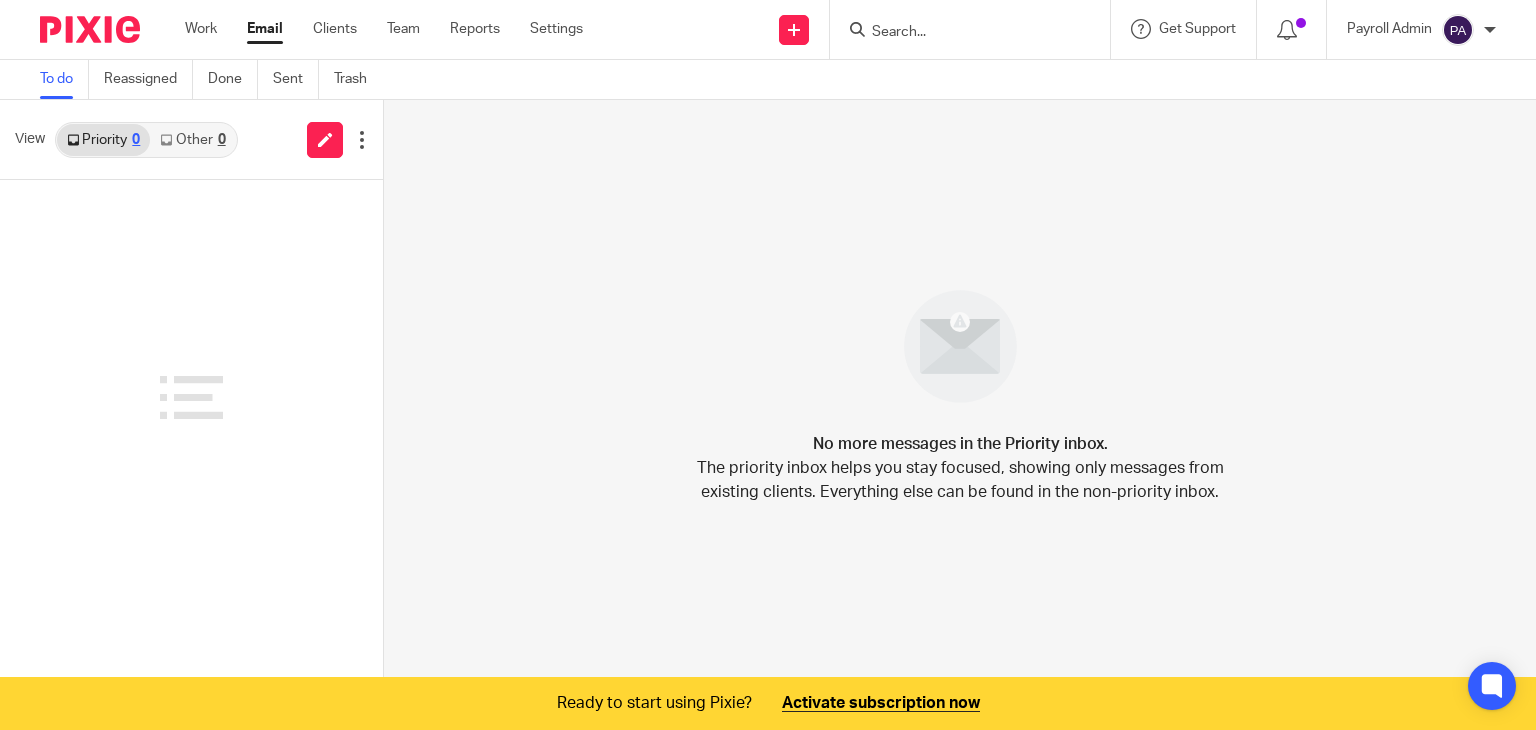 scroll, scrollTop: 0, scrollLeft: 0, axis: both 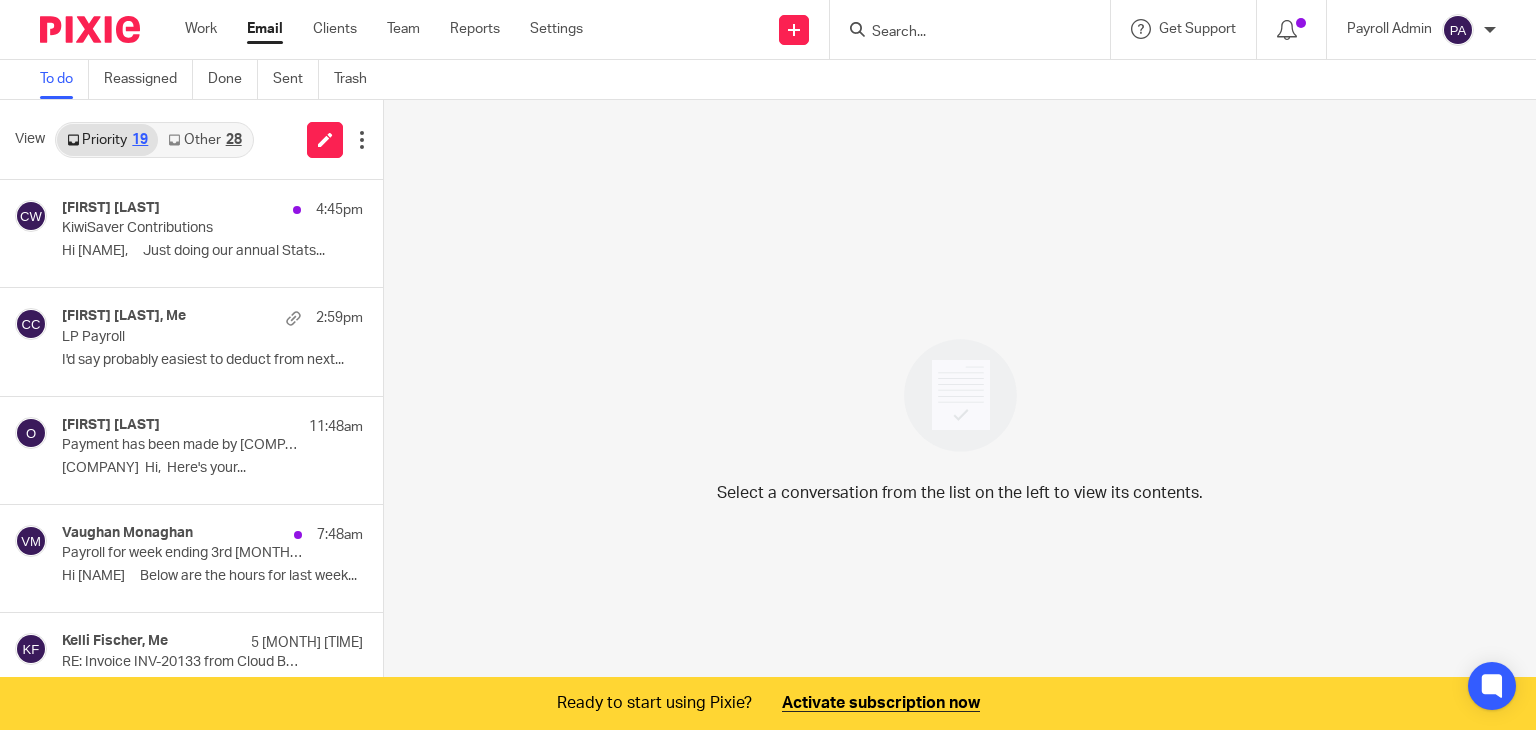 click on "Other
28" at bounding box center [204, 140] 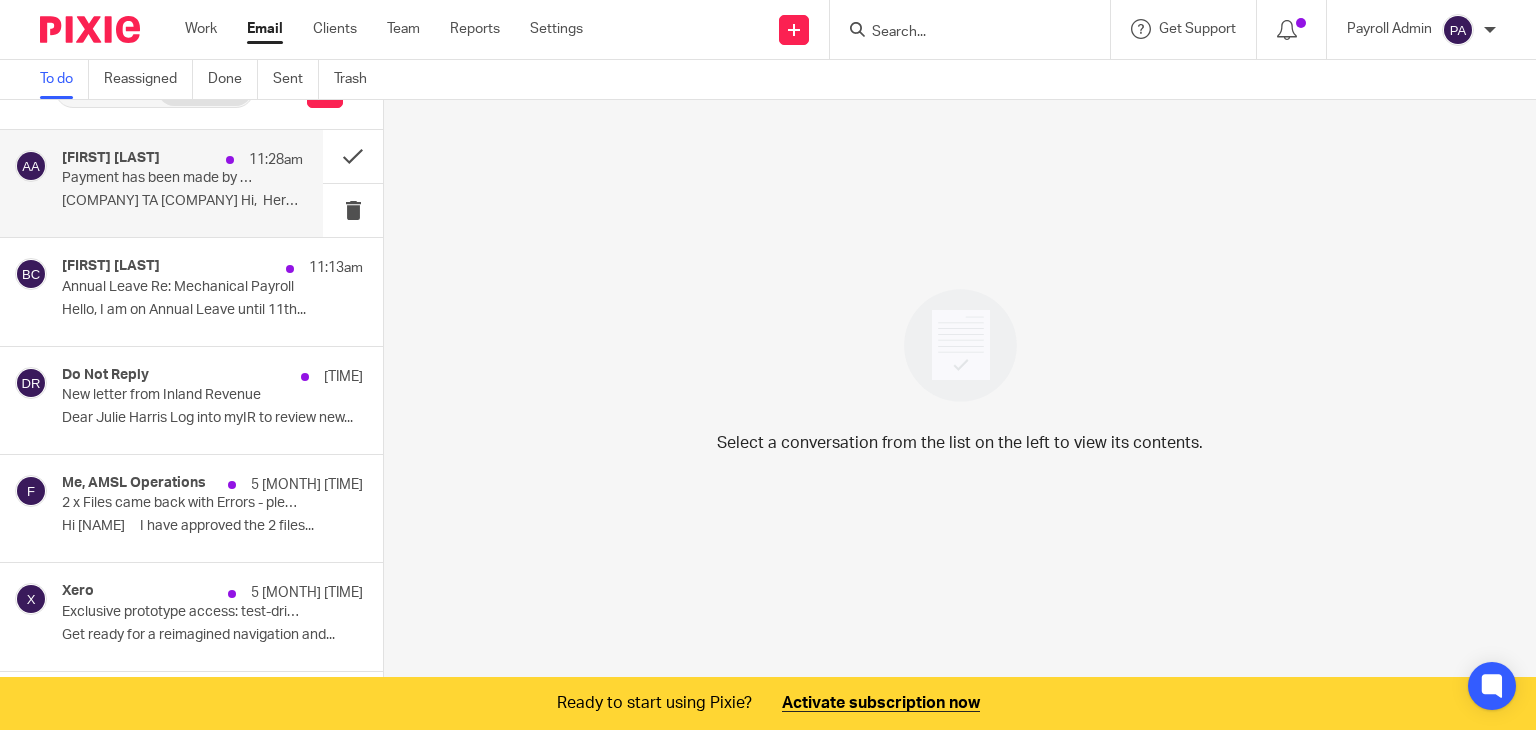 click on "11:28am" at bounding box center (259, 160) 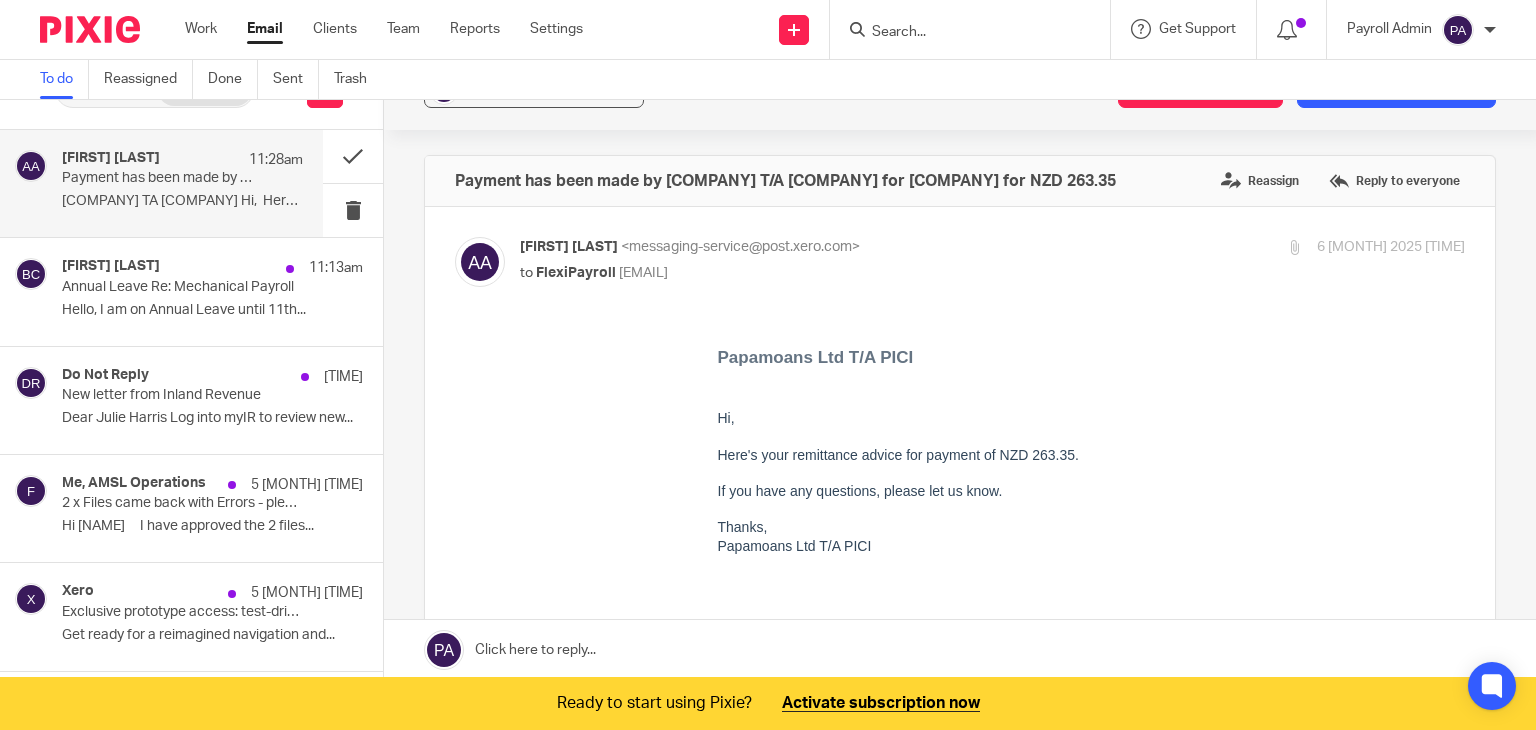 scroll, scrollTop: 0, scrollLeft: 0, axis: both 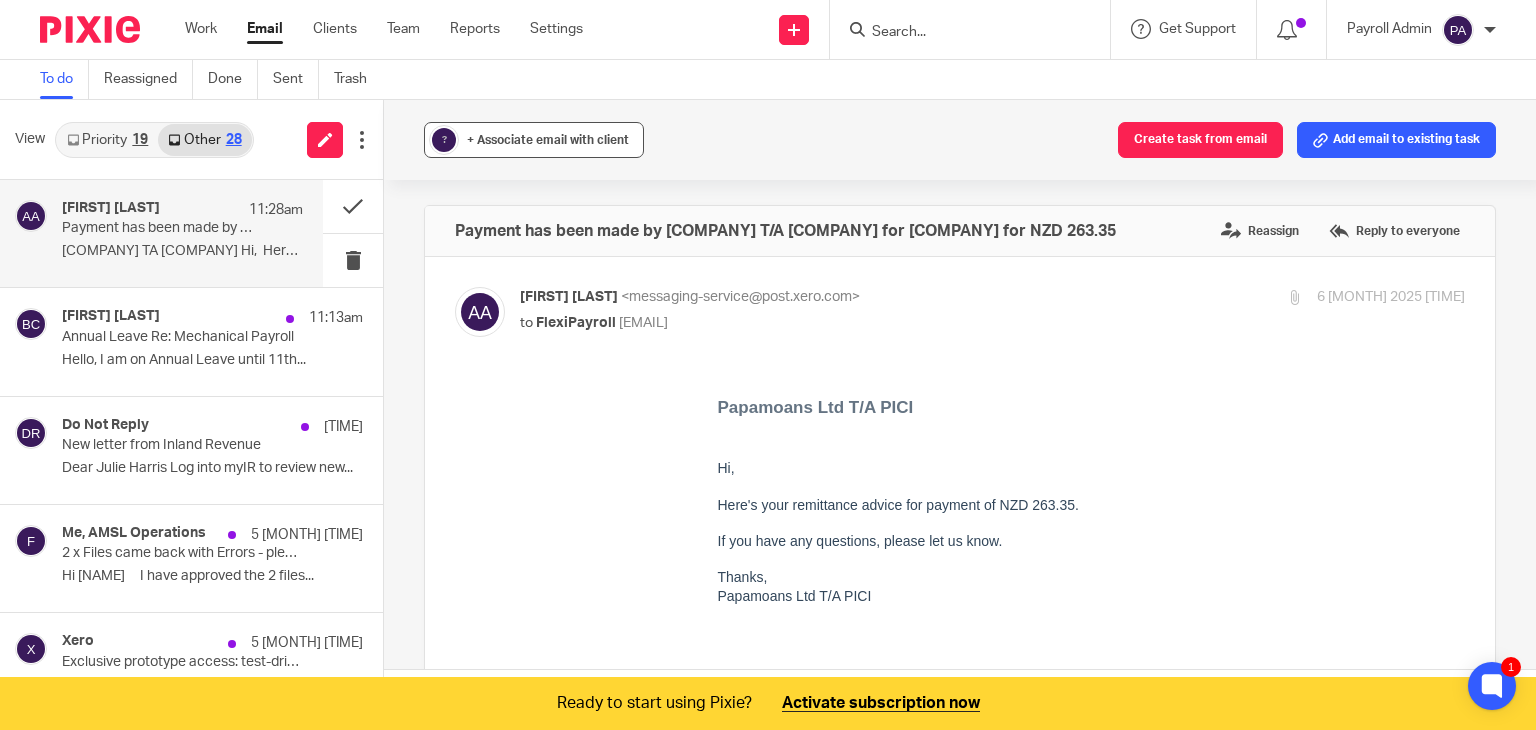 click on "+ Associate email with client" at bounding box center (548, 140) 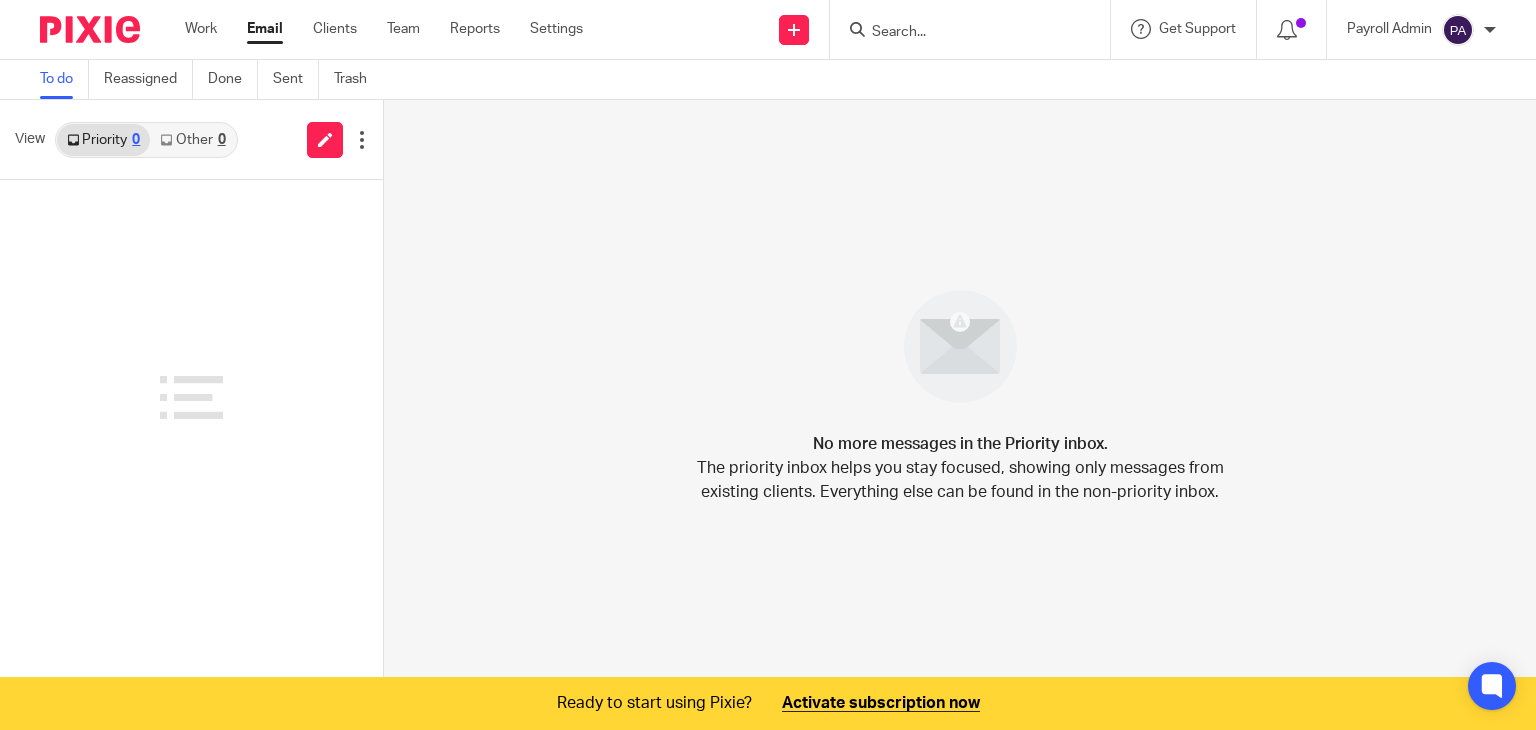 scroll, scrollTop: 0, scrollLeft: 0, axis: both 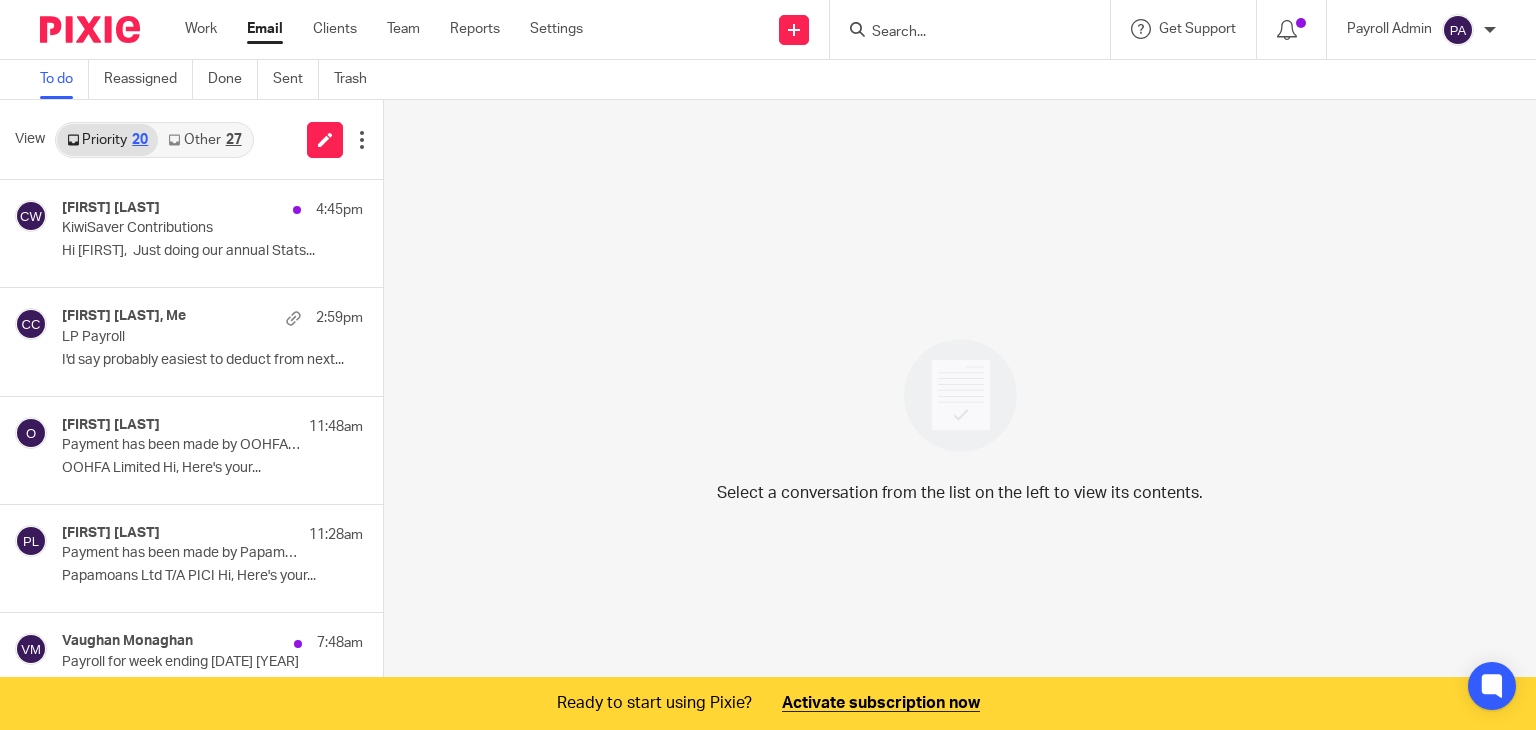 click on "Other
27" at bounding box center [204, 140] 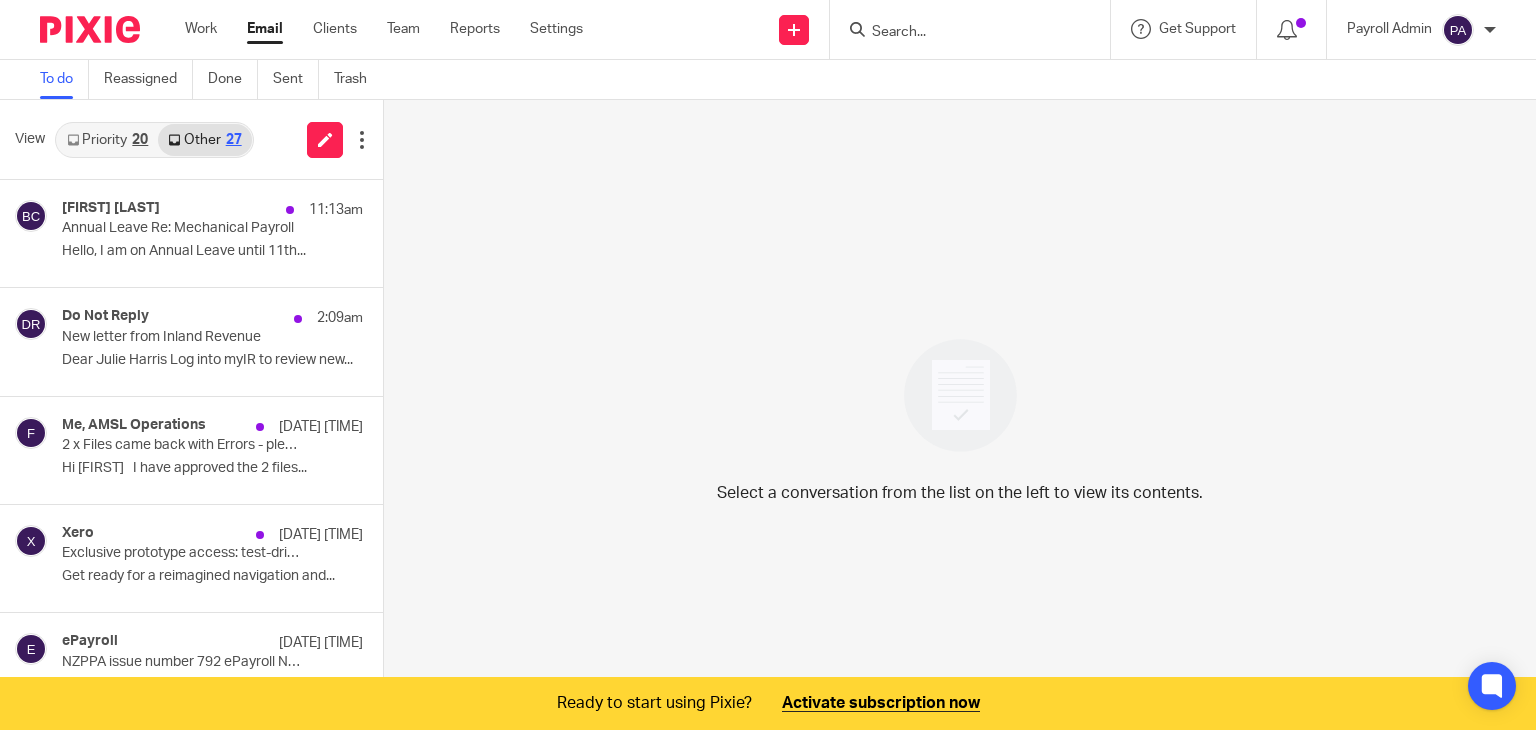 scroll, scrollTop: 50, scrollLeft: 0, axis: vertical 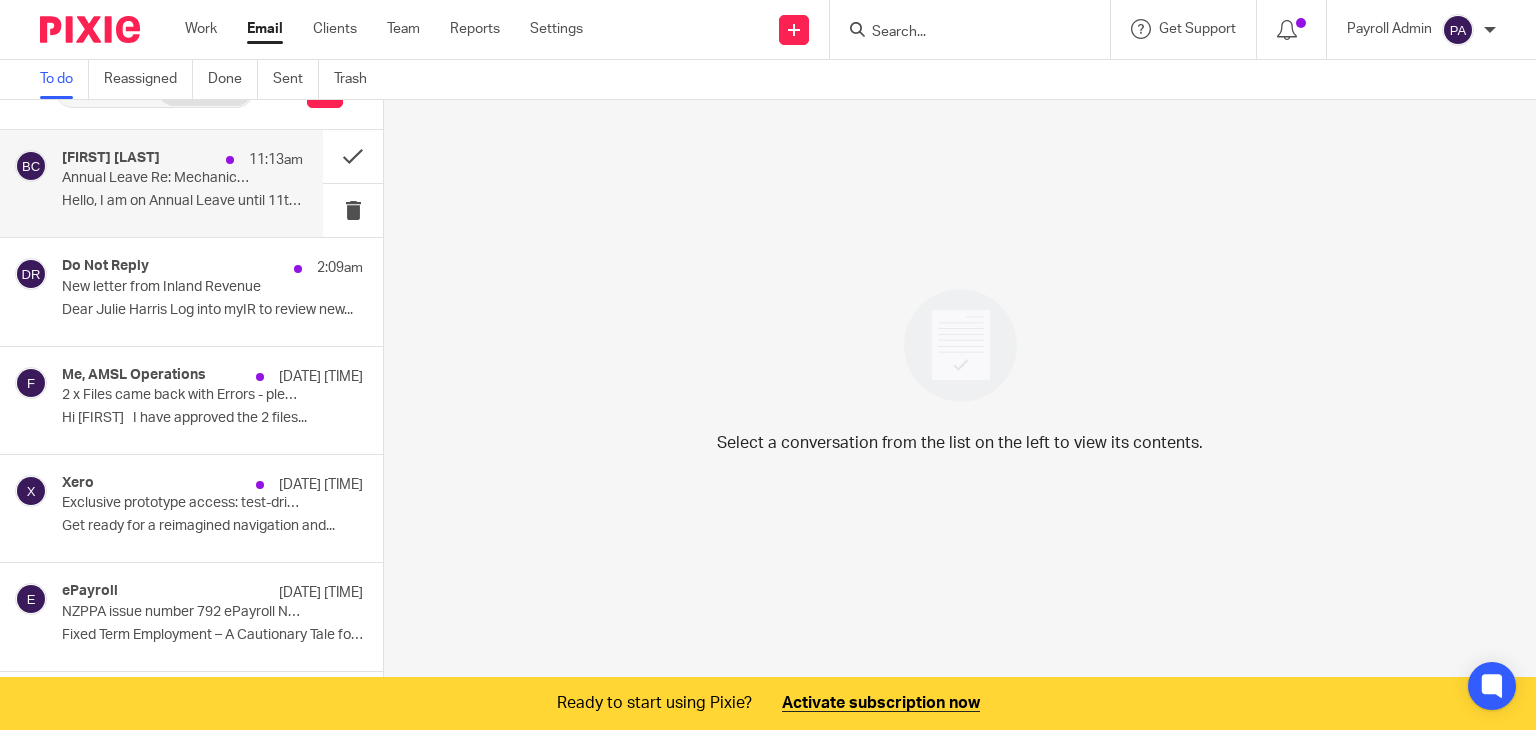 click on "Annual Leave Re: Mechanical Payroll" at bounding box center [158, 178] 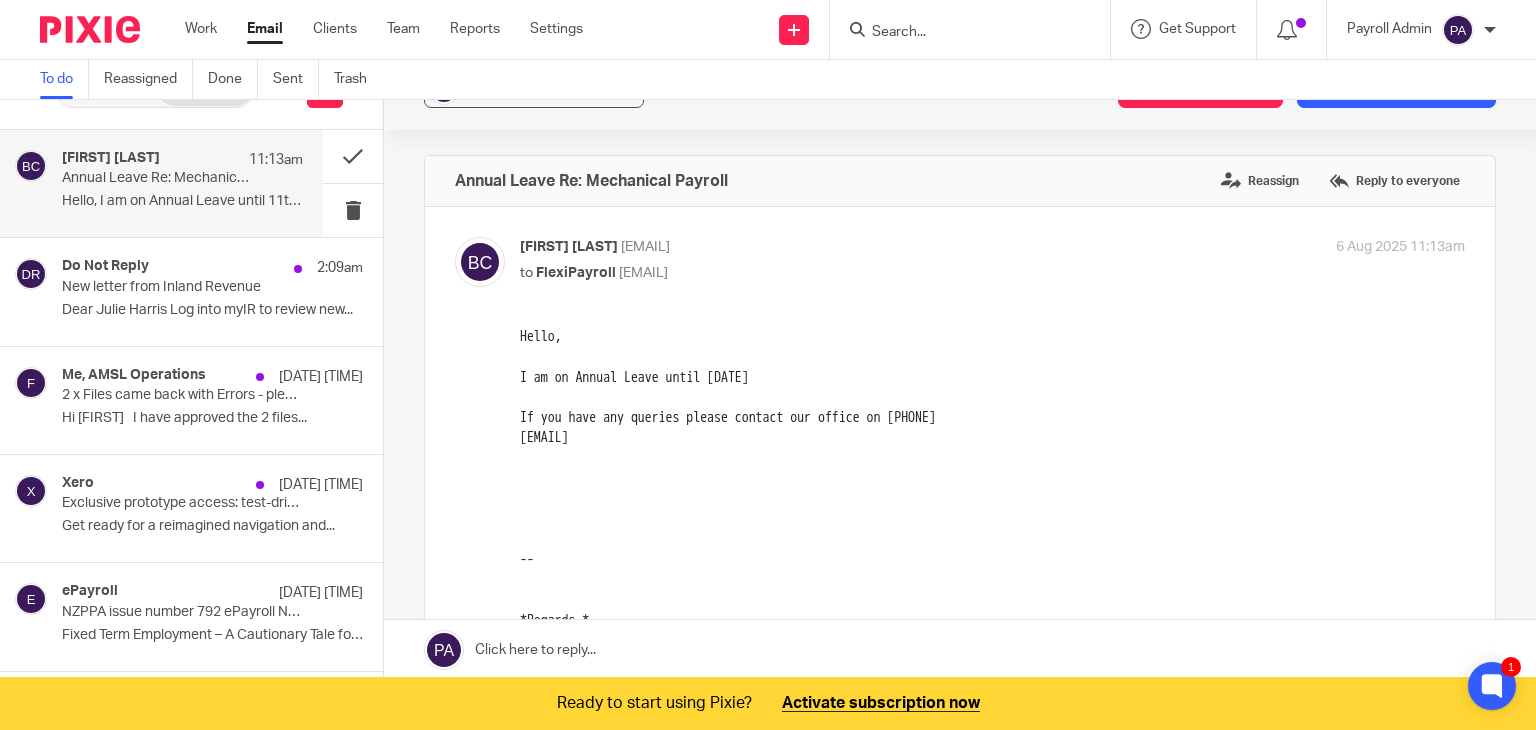 scroll, scrollTop: 0, scrollLeft: 0, axis: both 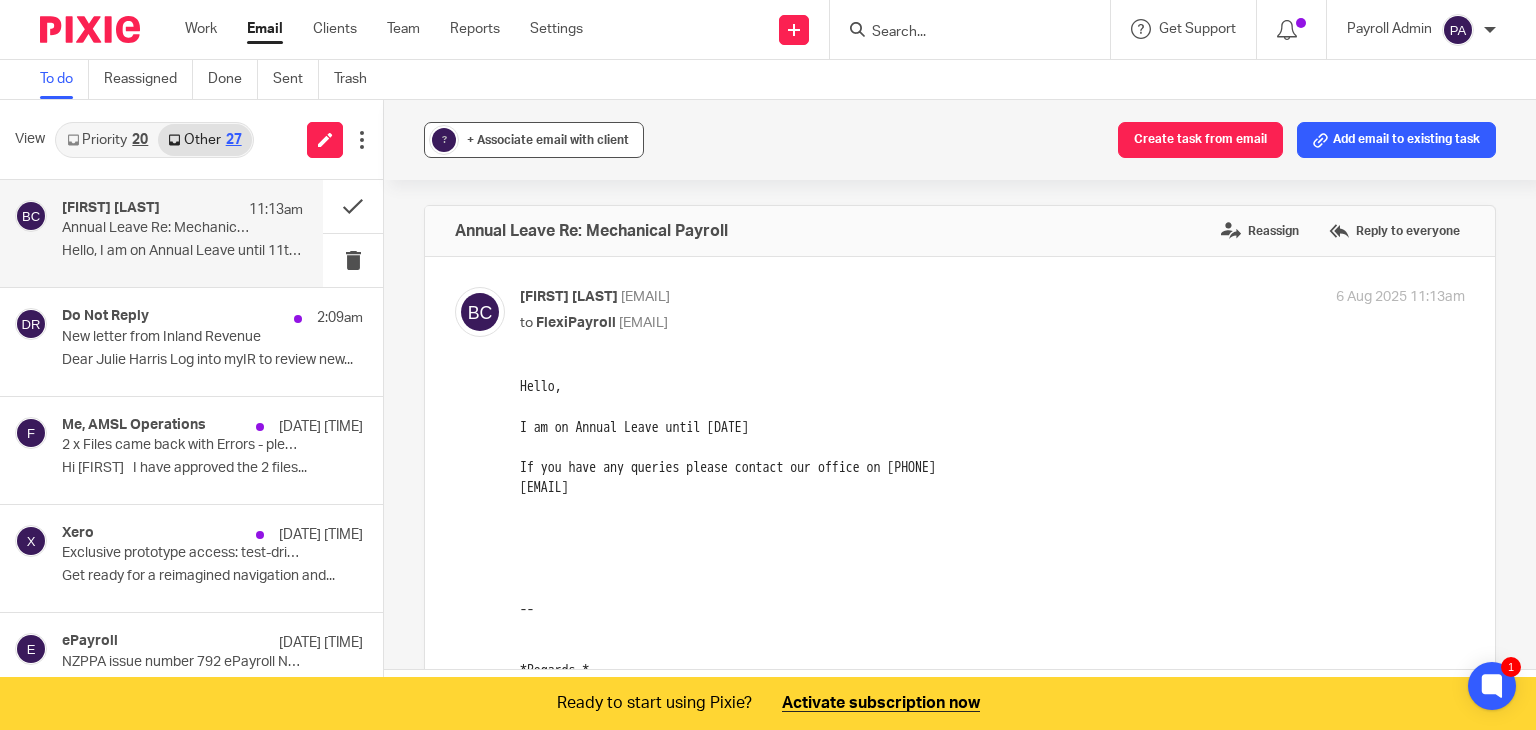 click on "+ Associate email with client" at bounding box center (548, 140) 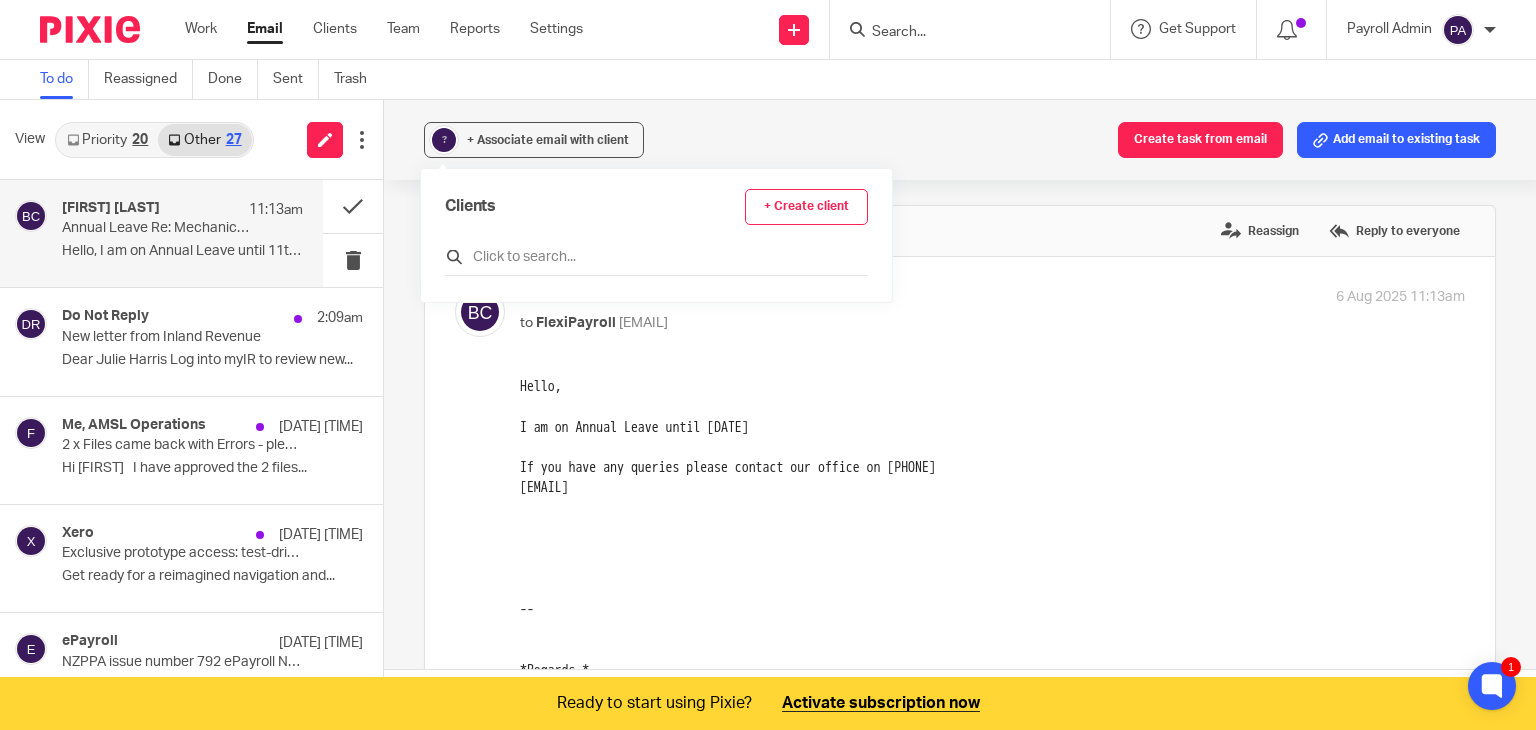 click at bounding box center [656, 257] 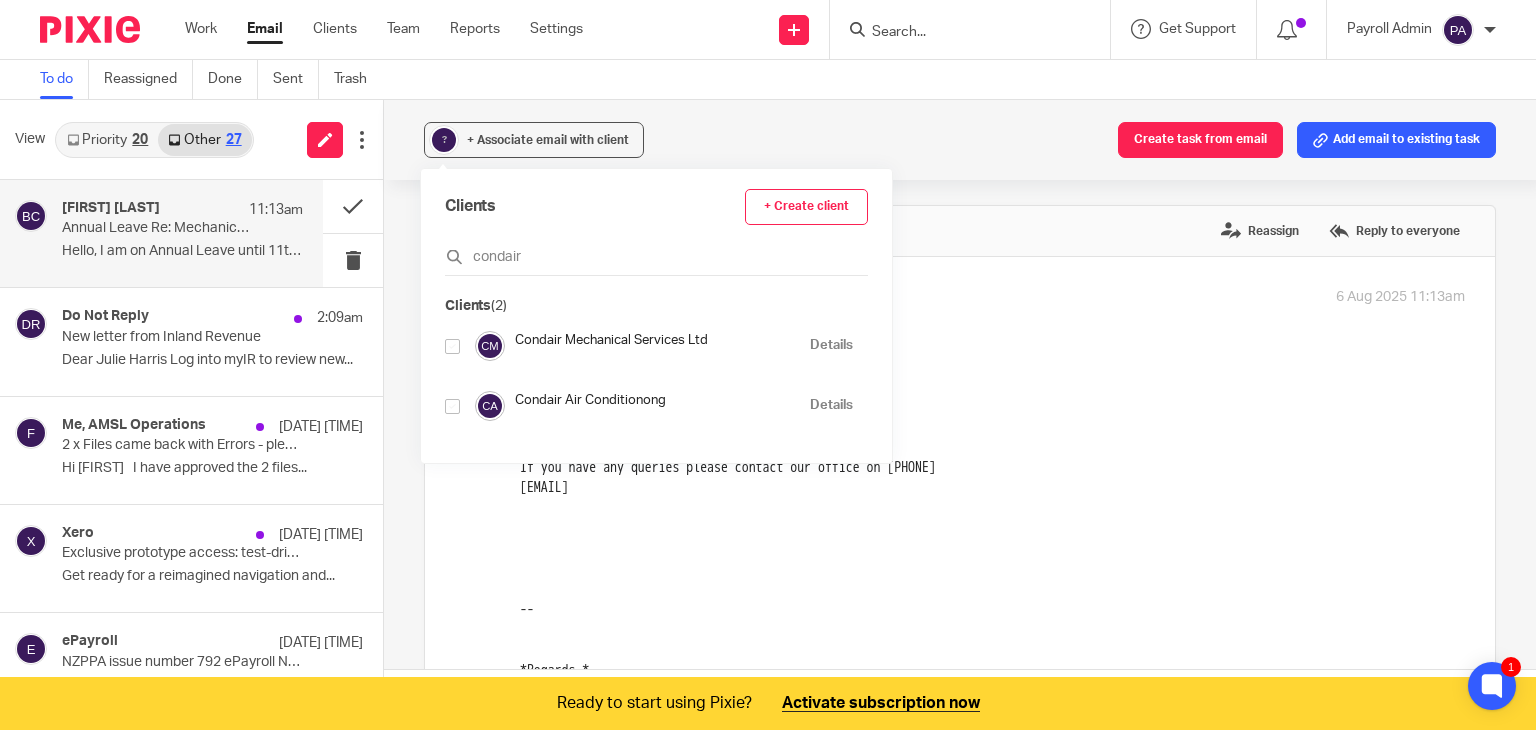 type on "condair" 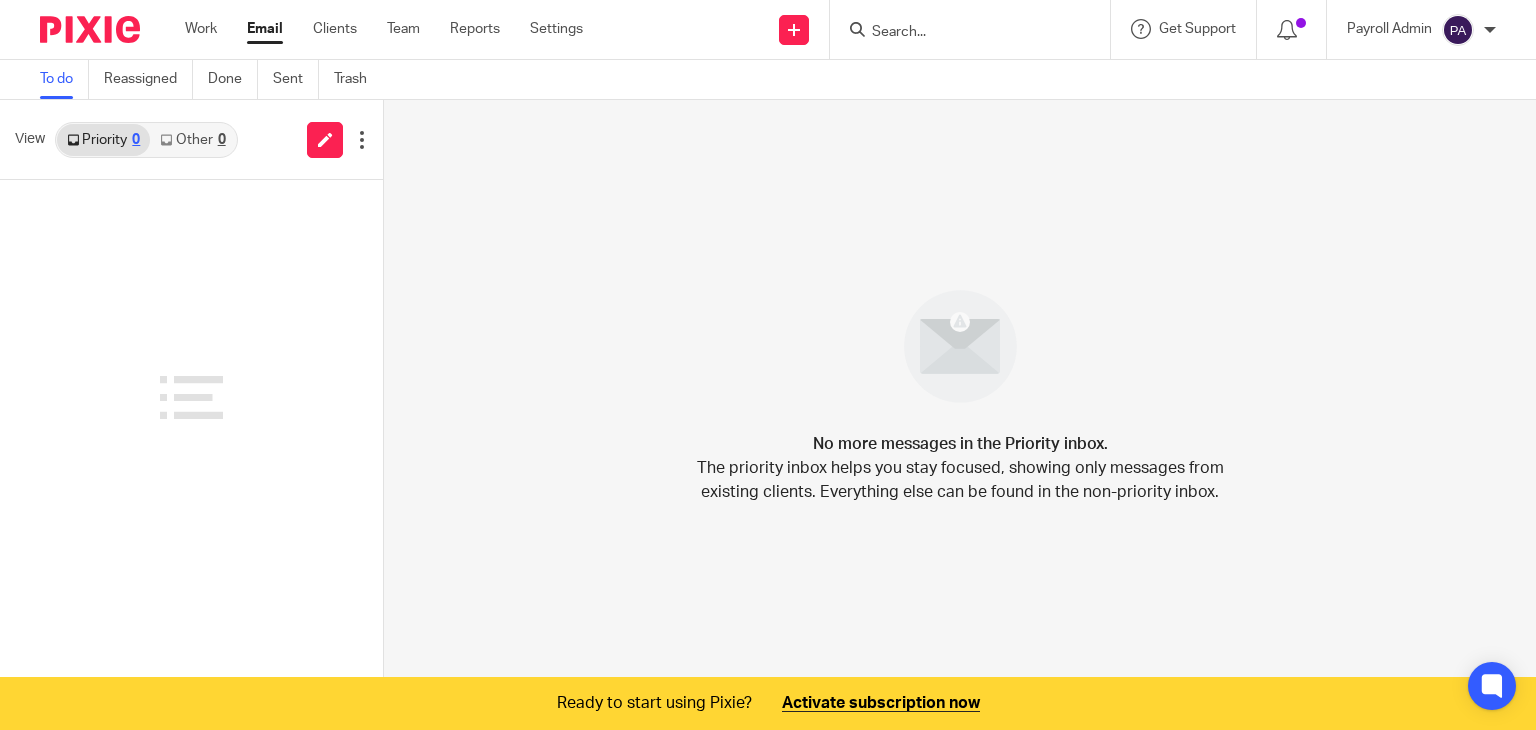 scroll, scrollTop: 0, scrollLeft: 0, axis: both 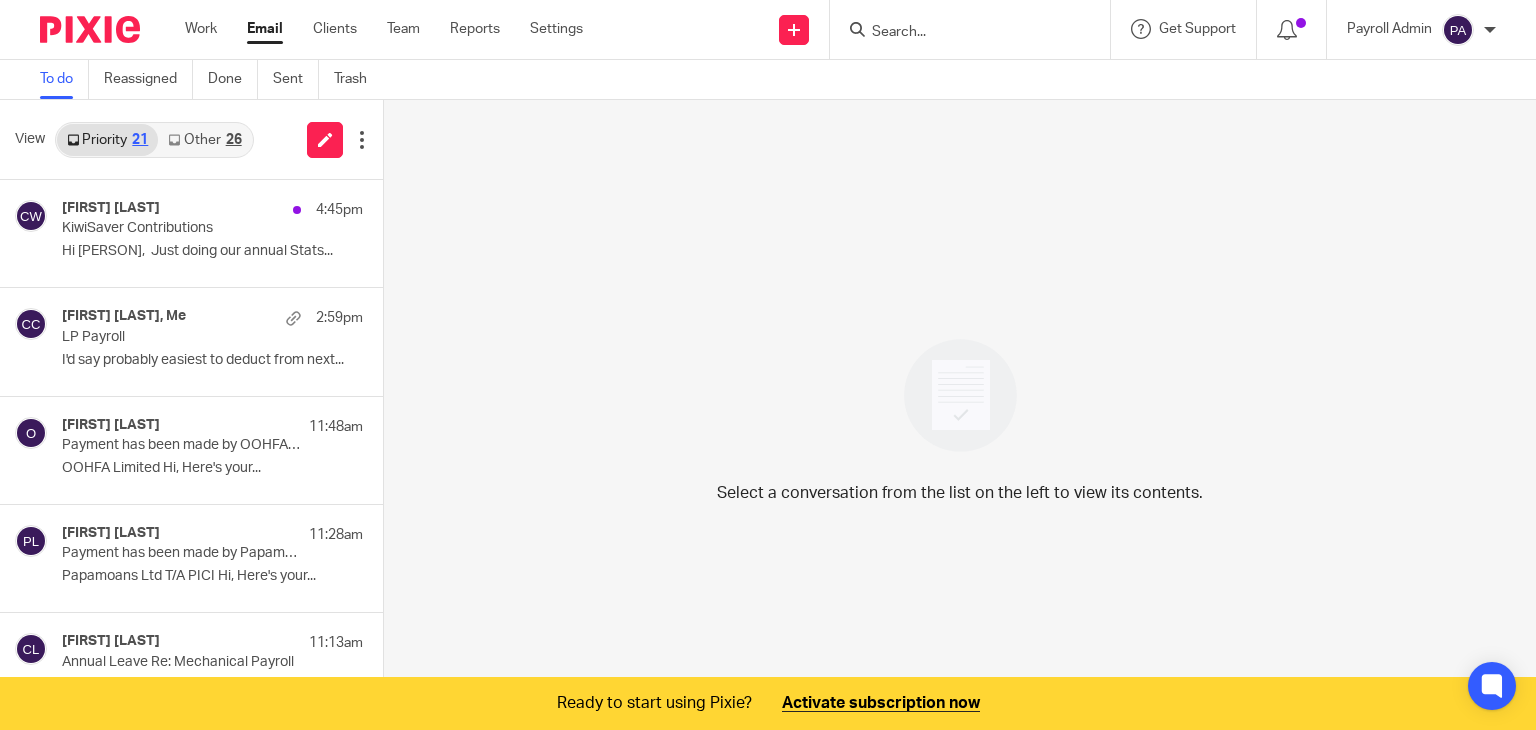 click on "Other
26" at bounding box center [204, 140] 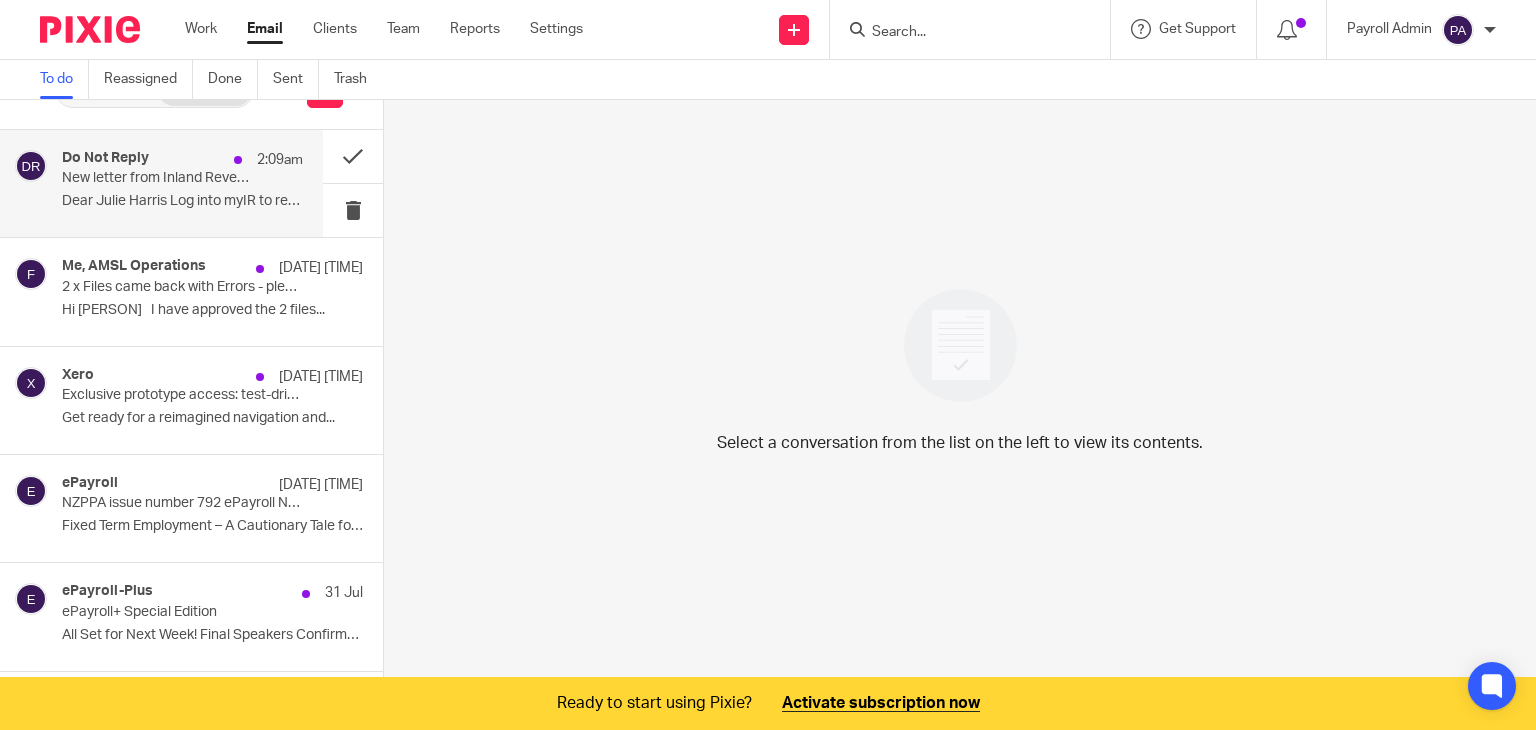 click on "Do Not Reply
[TIME]   New letter from Inland Revenue   Dear [PERSON]  Log into myIR to review new..." at bounding box center [182, 183] 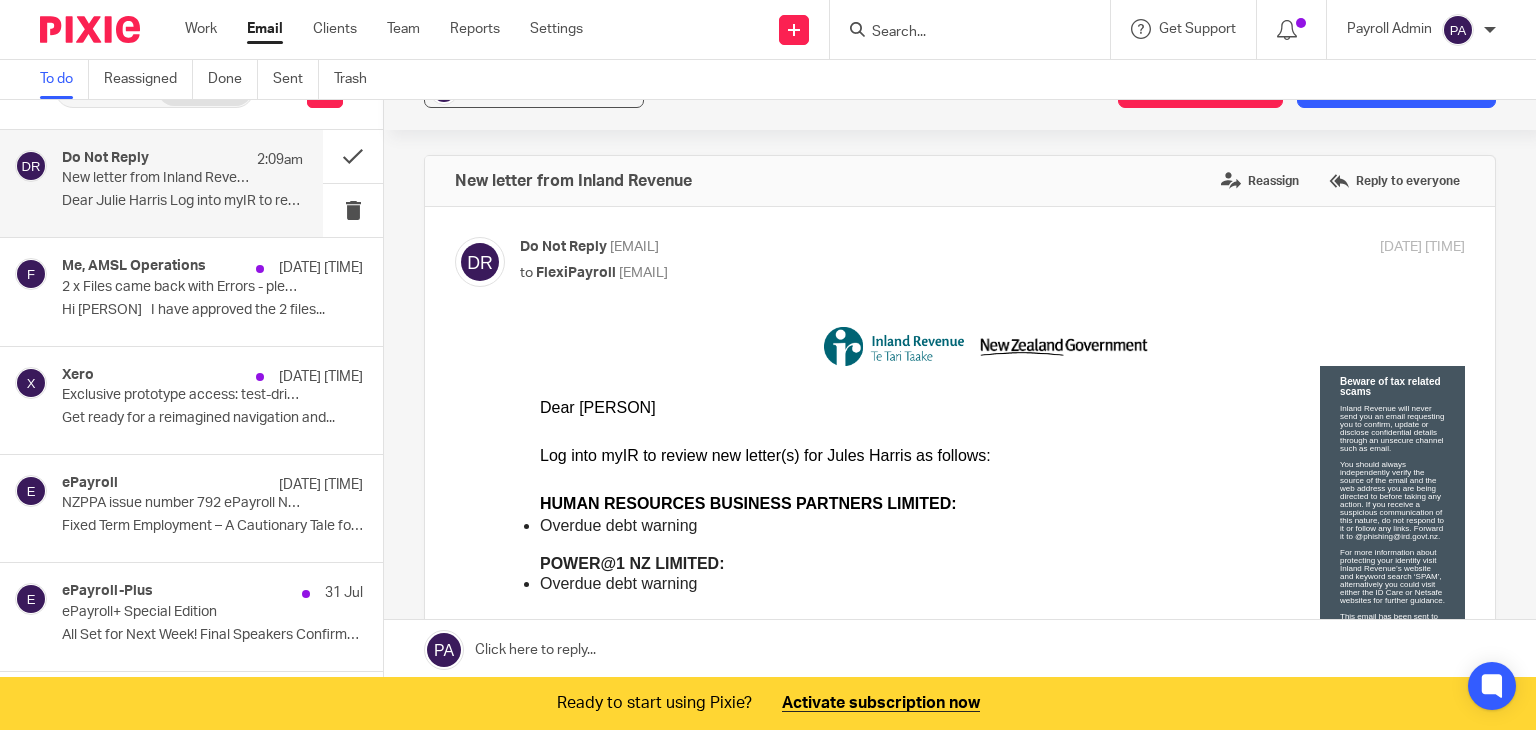 scroll, scrollTop: 0, scrollLeft: 0, axis: both 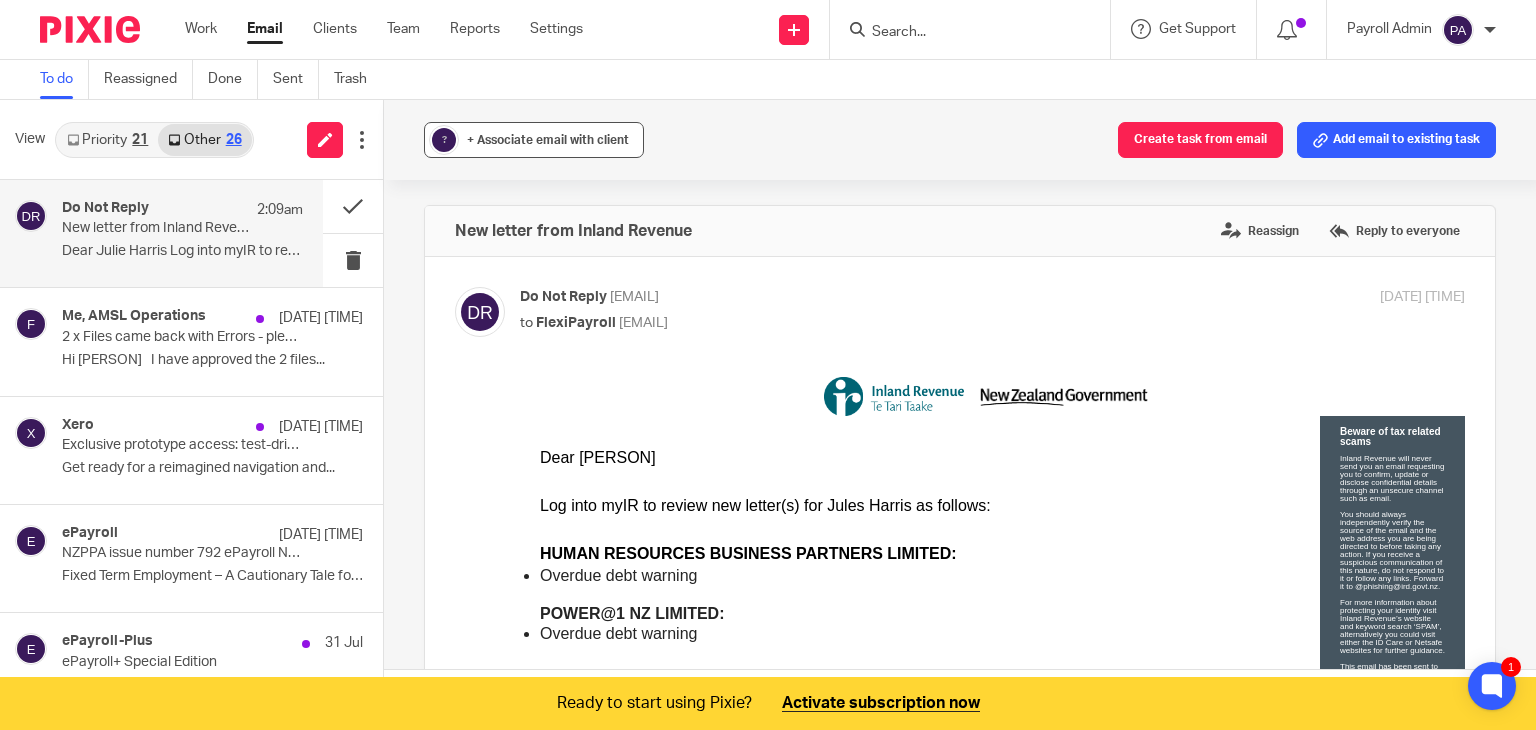 click on "+ Associate email with client" at bounding box center (548, 140) 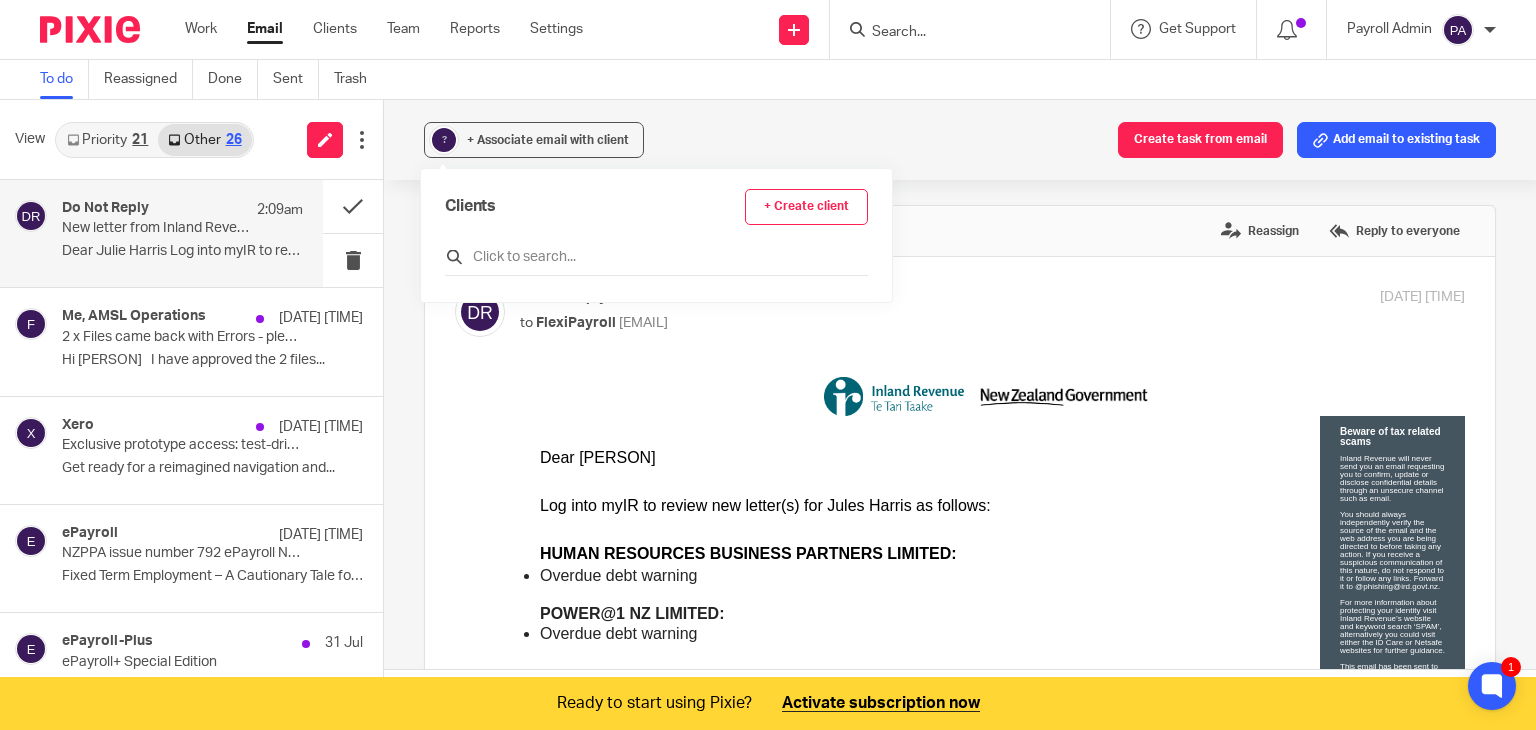 click at bounding box center (656, 257) 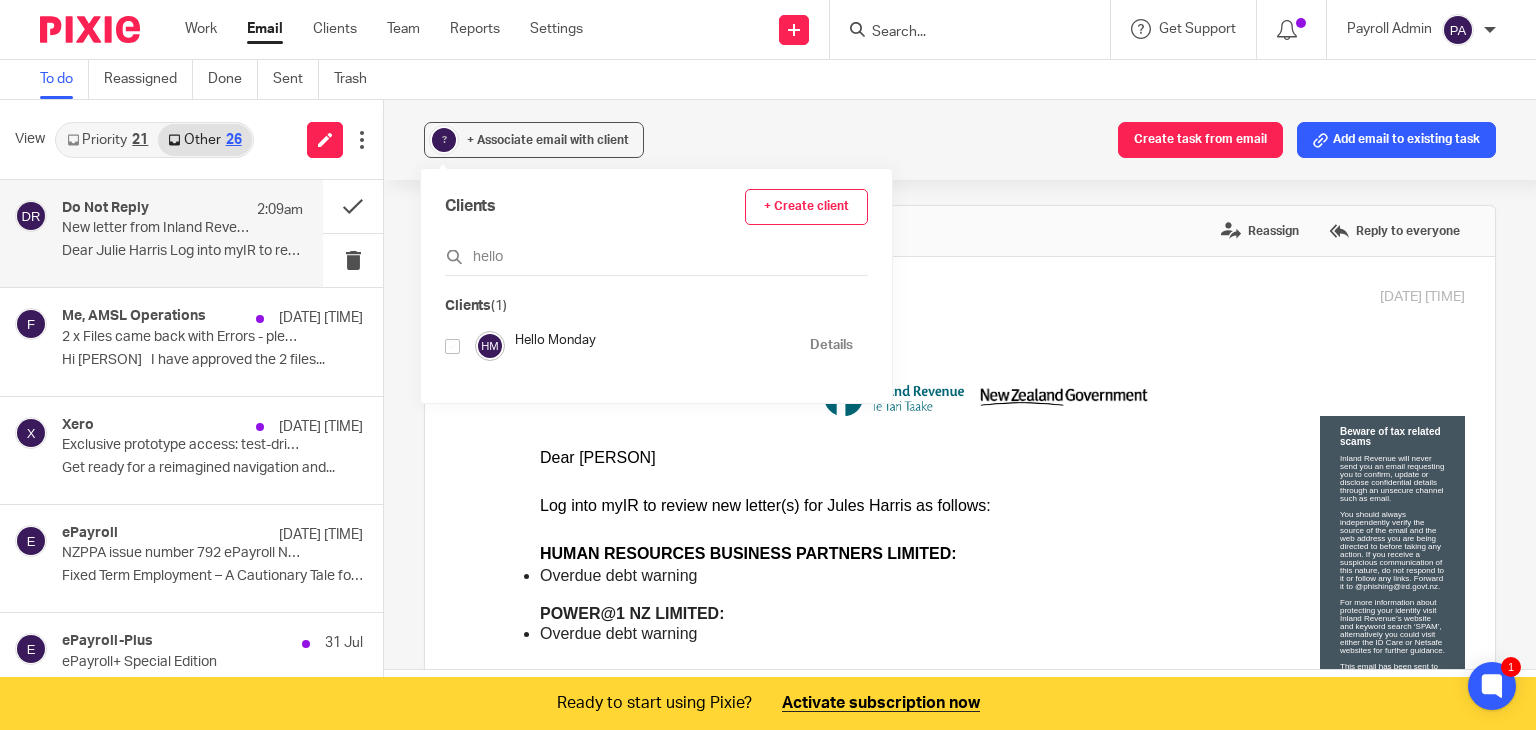 type on "hello" 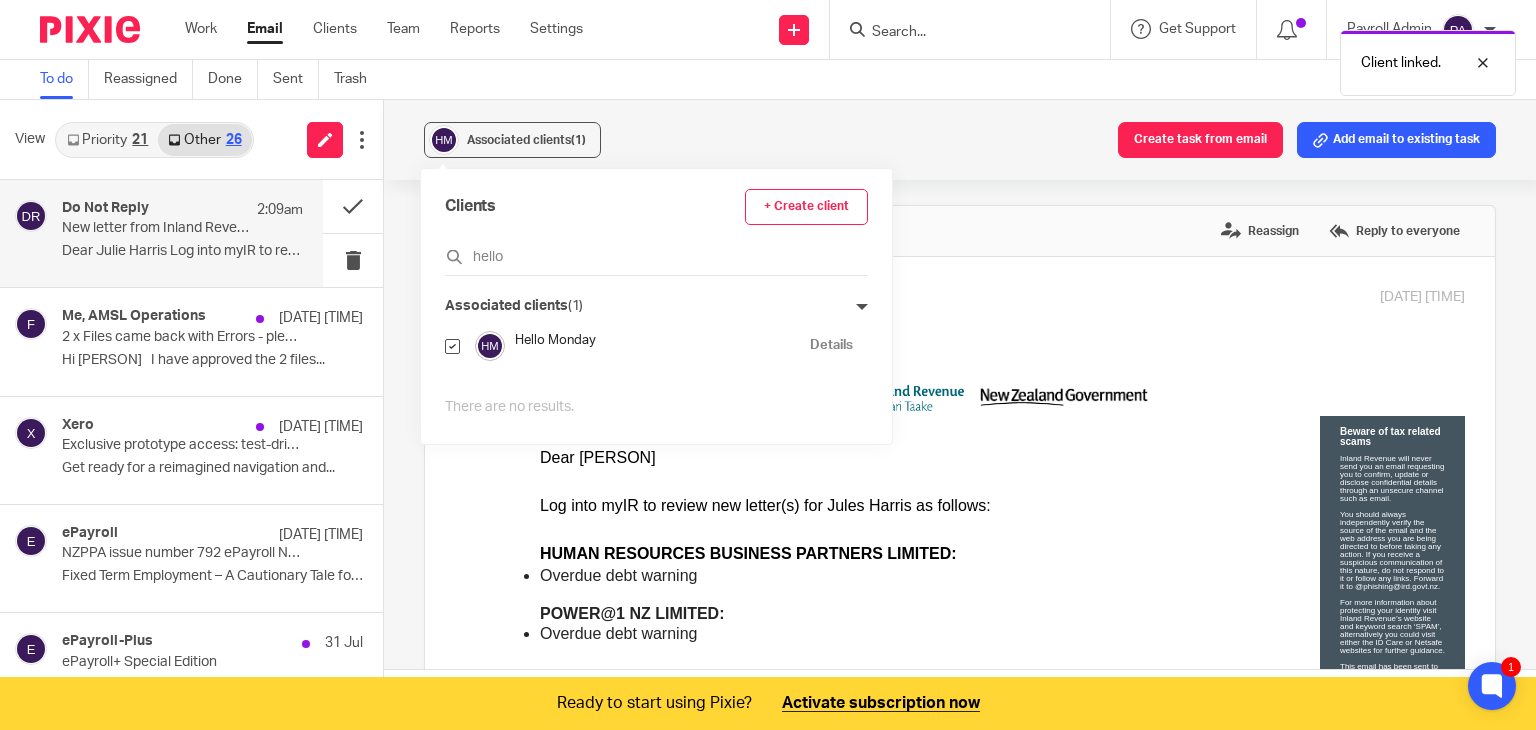 drag, startPoint x: 528, startPoint y: 252, endPoint x: 381, endPoint y: 252, distance: 147 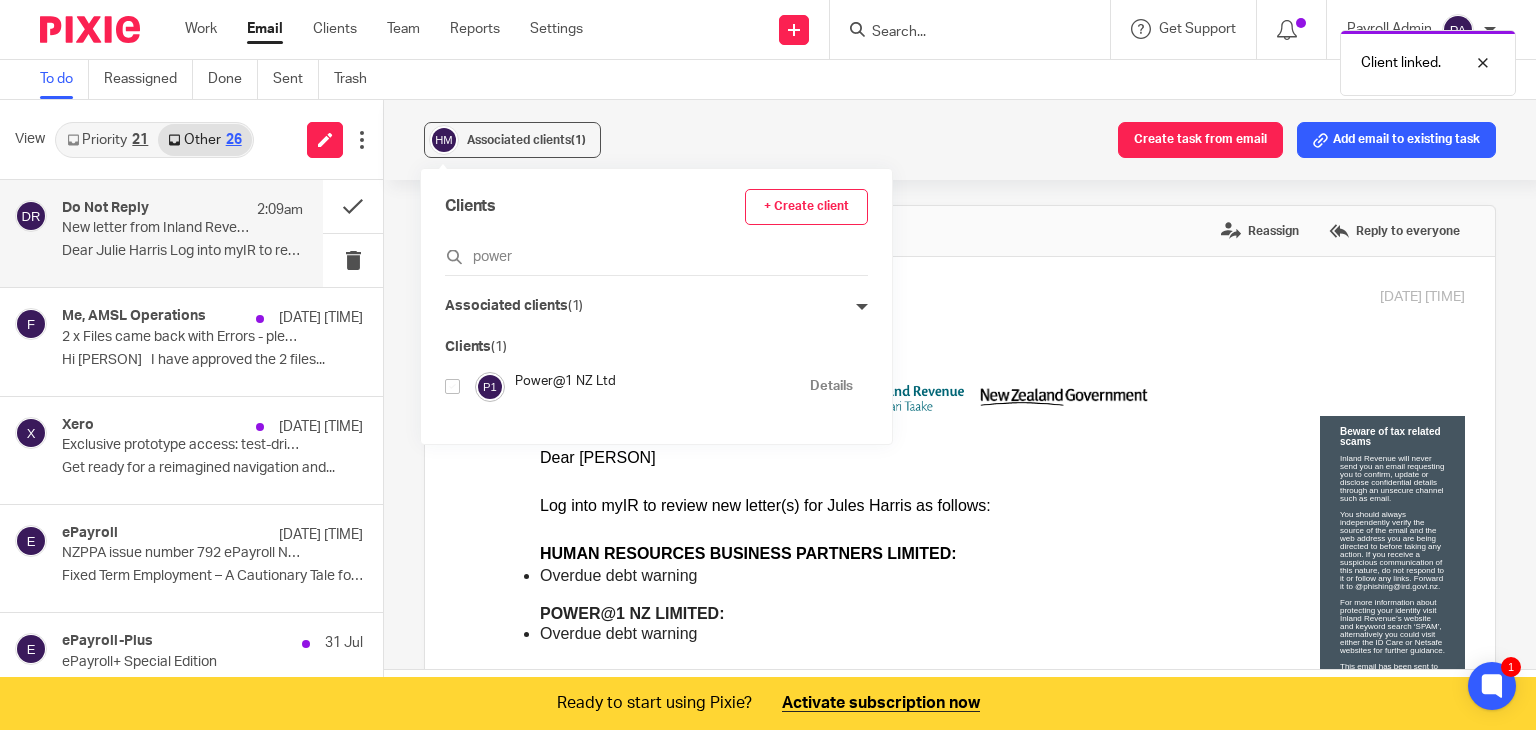 type on "power" 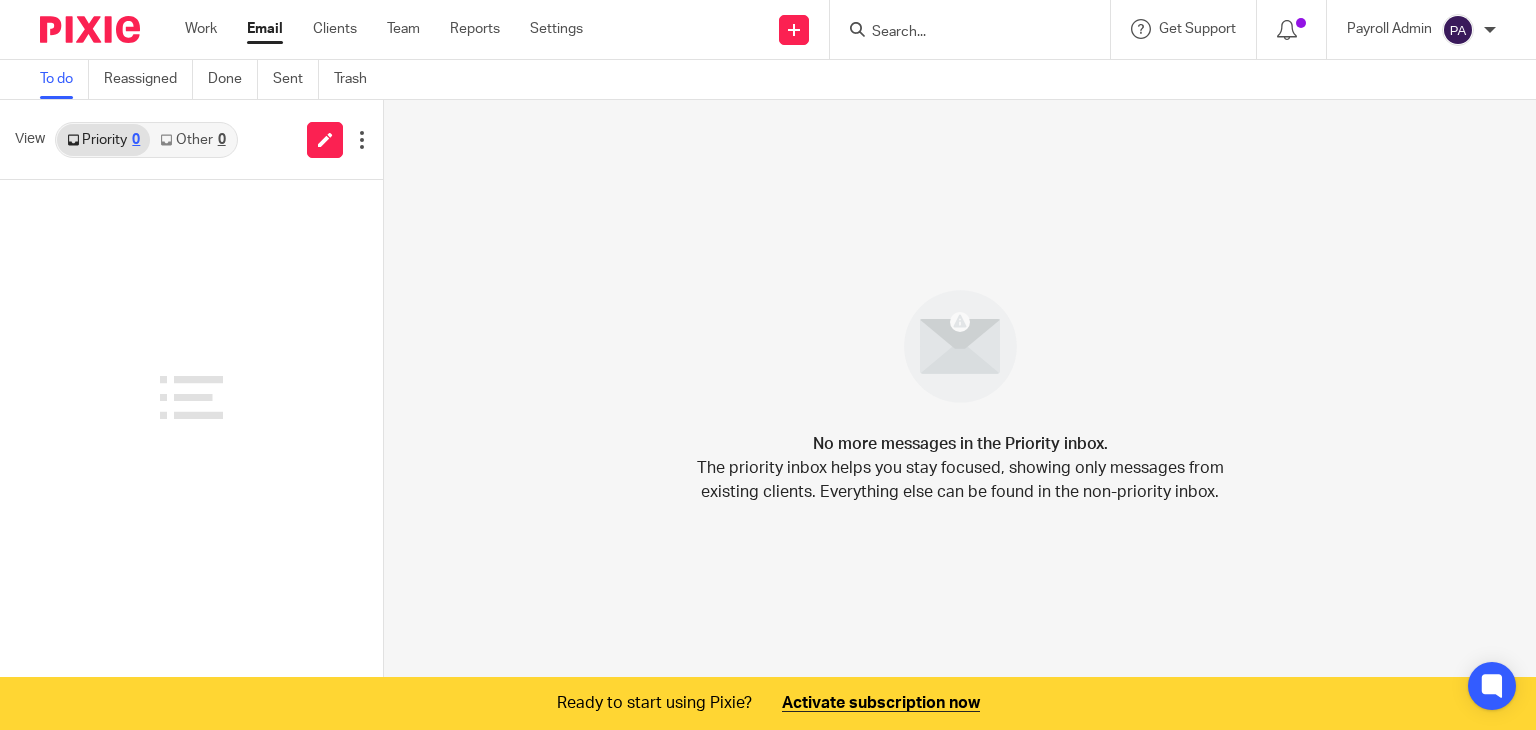 scroll, scrollTop: 0, scrollLeft: 0, axis: both 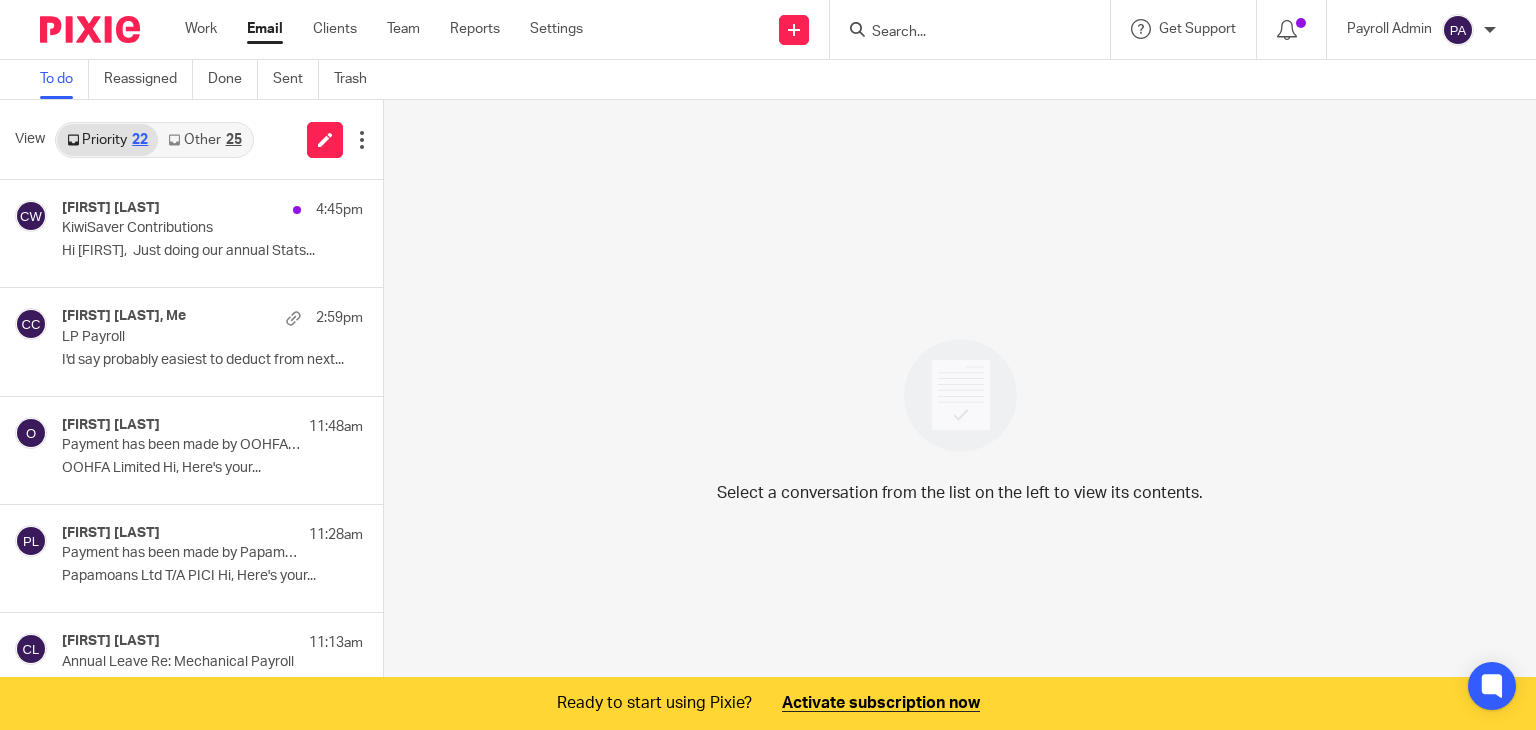click on "Other
25" at bounding box center (204, 140) 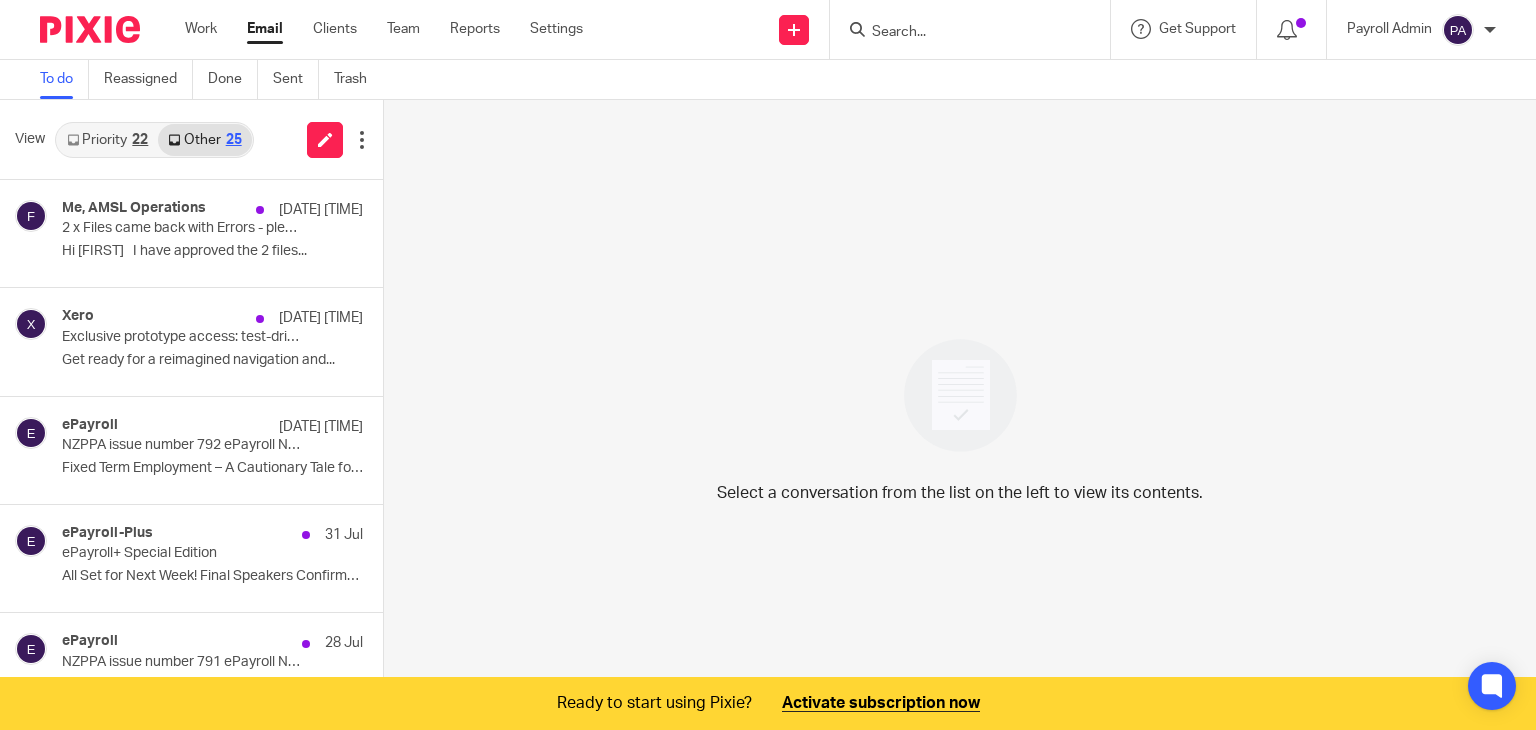 scroll, scrollTop: 50, scrollLeft: 0, axis: vertical 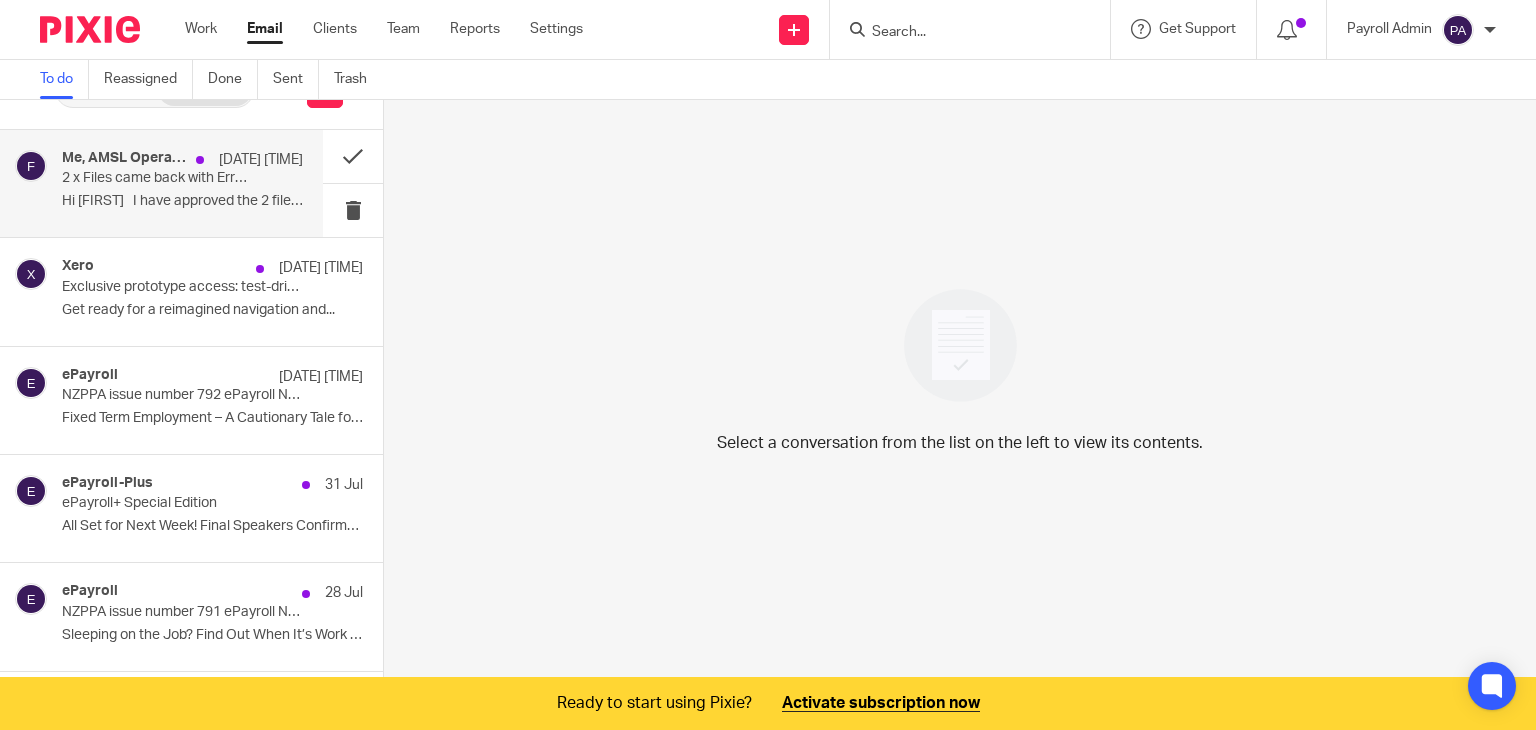 click on "2 x Files came back with Errors - please advise" at bounding box center (158, 178) 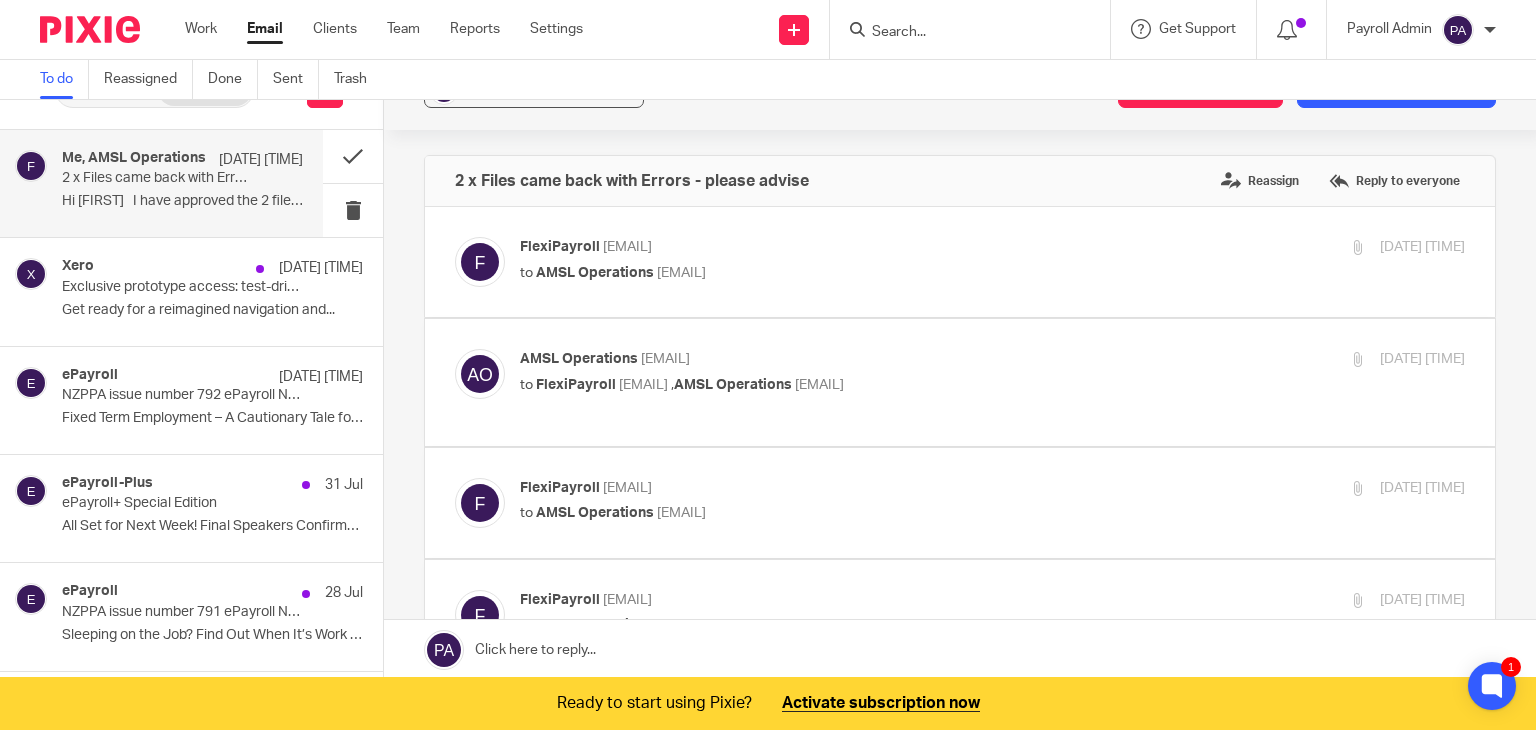 scroll, scrollTop: 0, scrollLeft: 0, axis: both 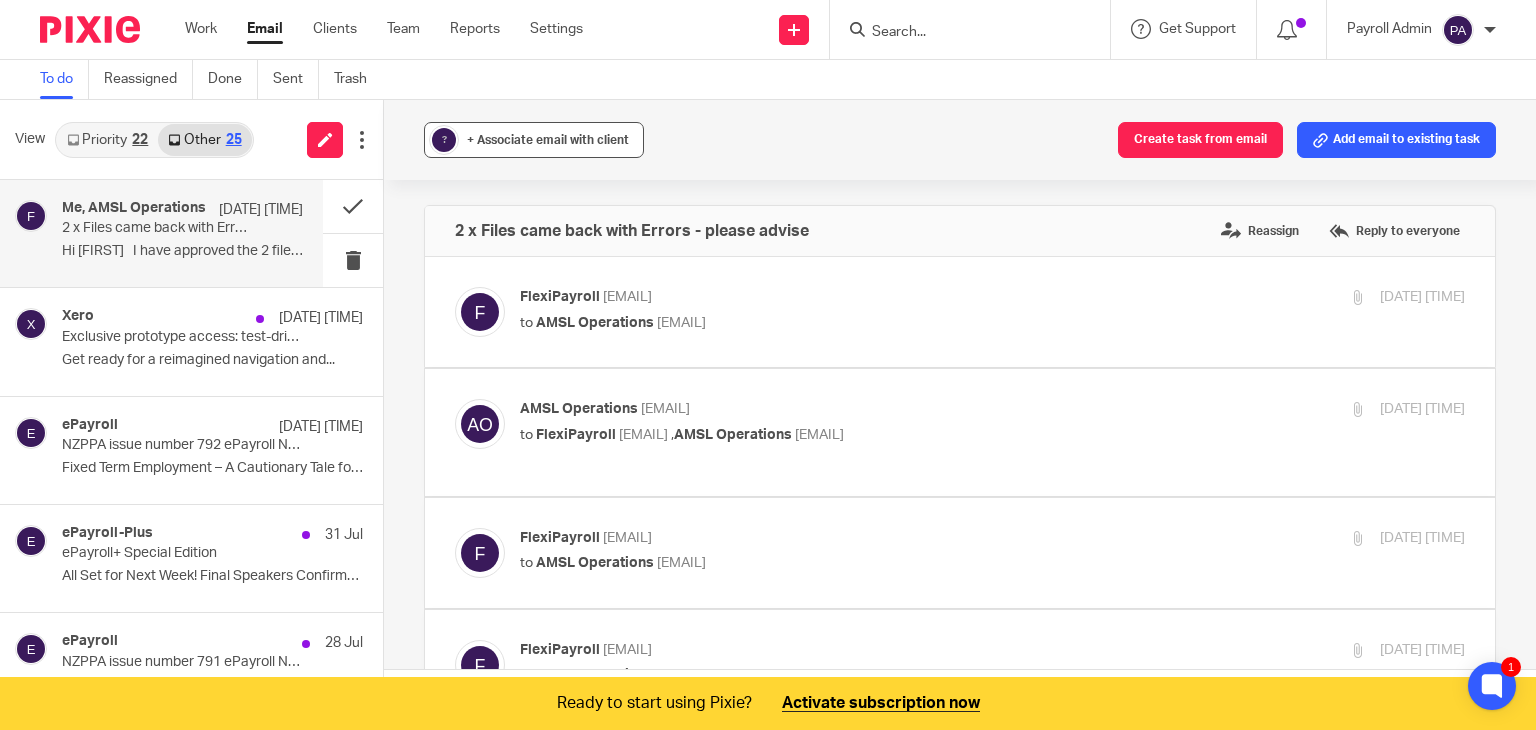 click on "+ Associate email with client" at bounding box center [548, 140] 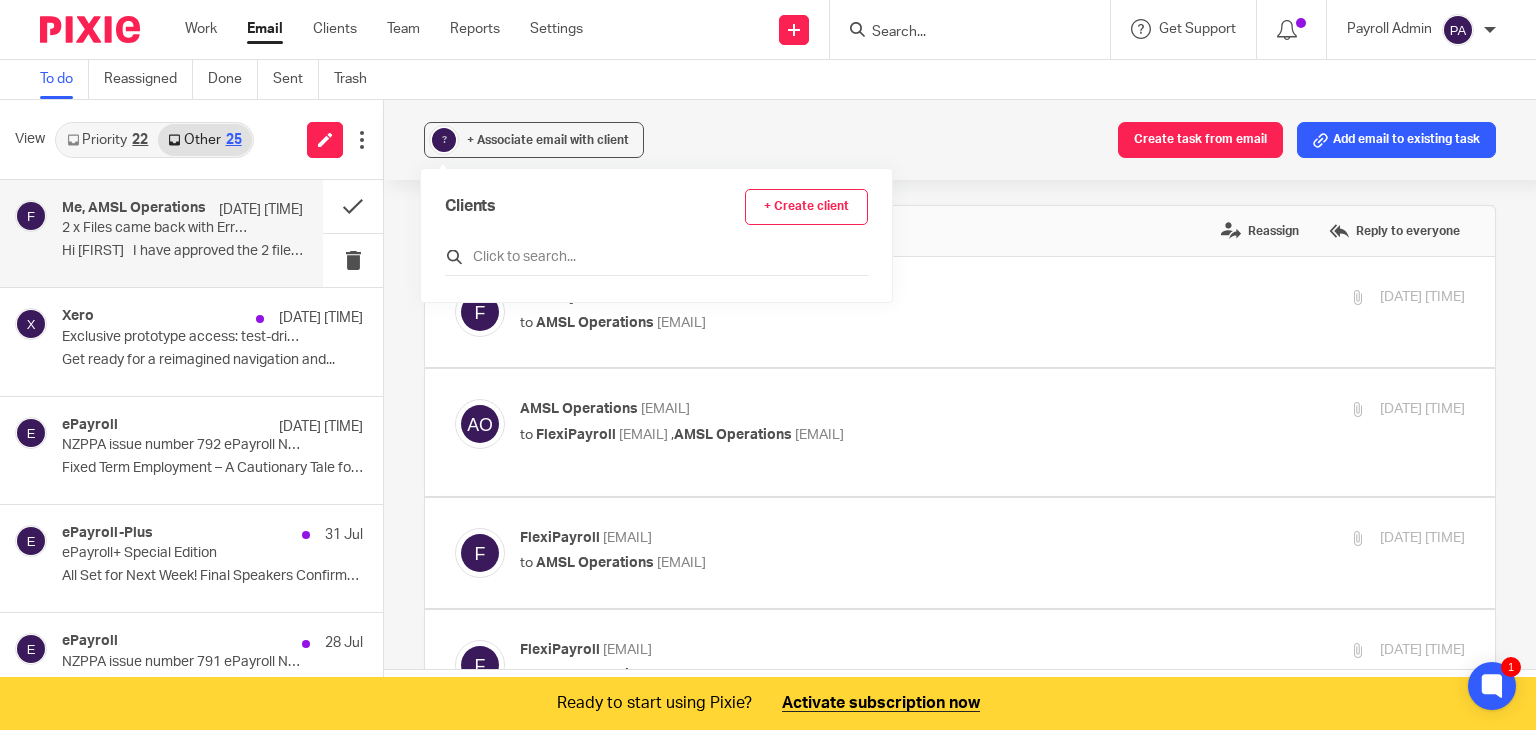 click at bounding box center [656, 257] 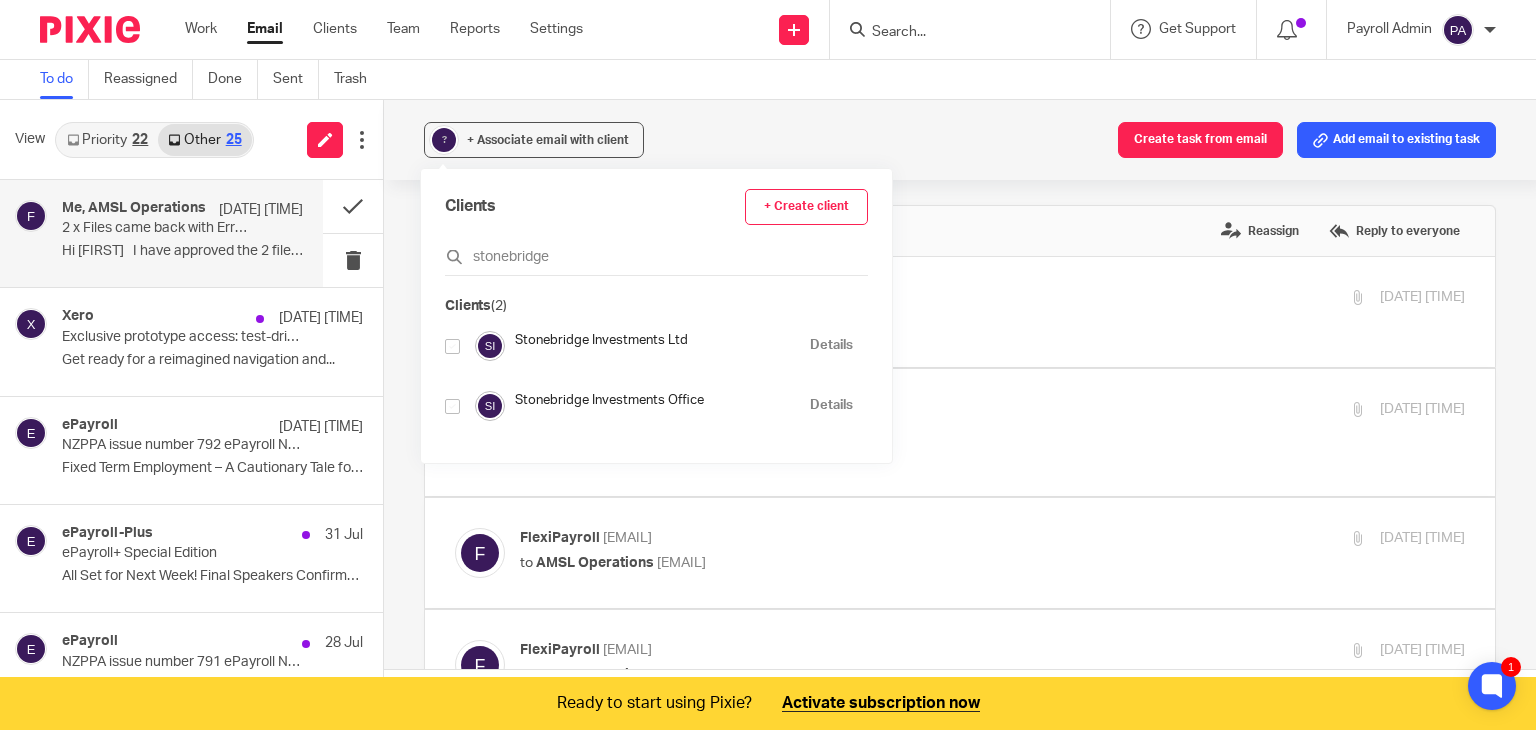 type on "stonebridge" 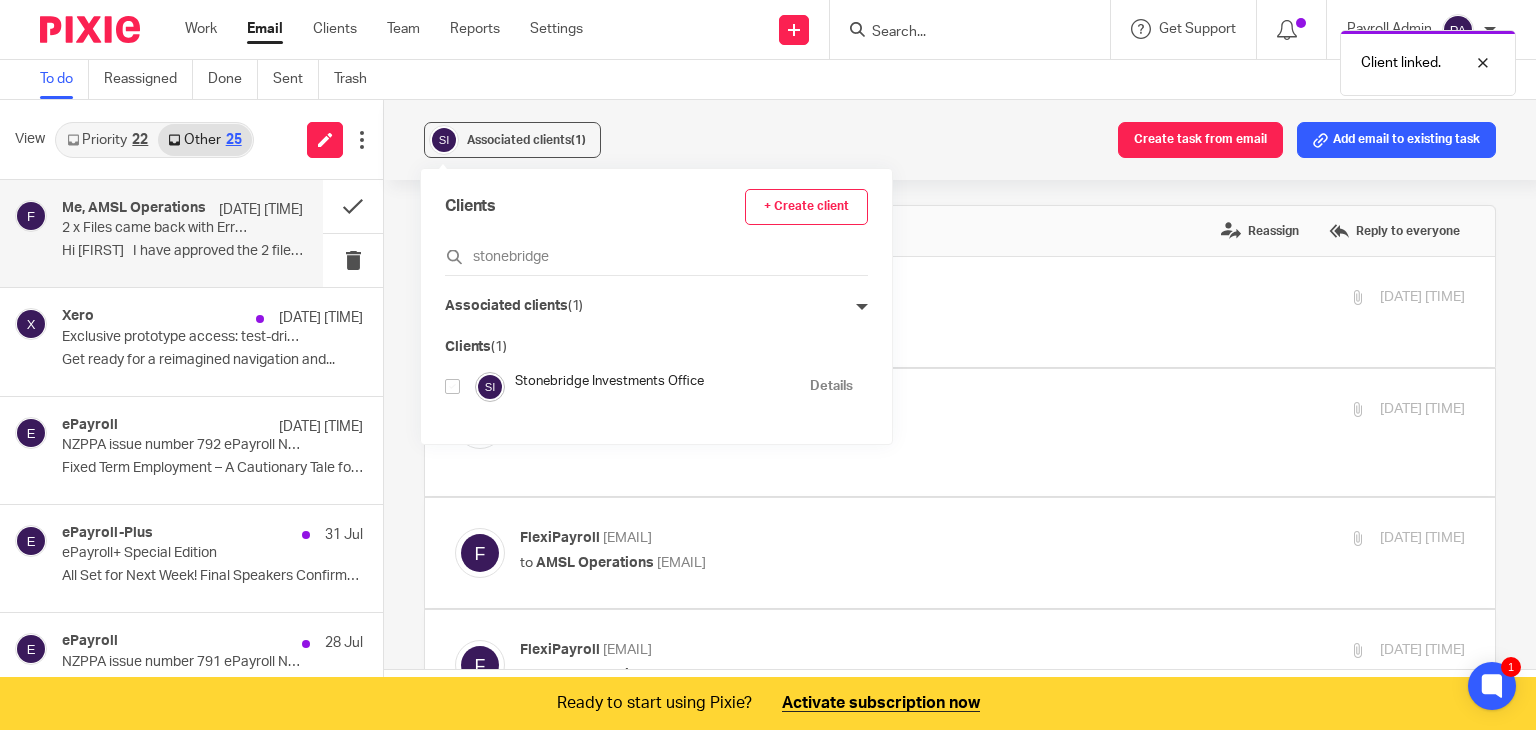 click at bounding box center (452, 386) 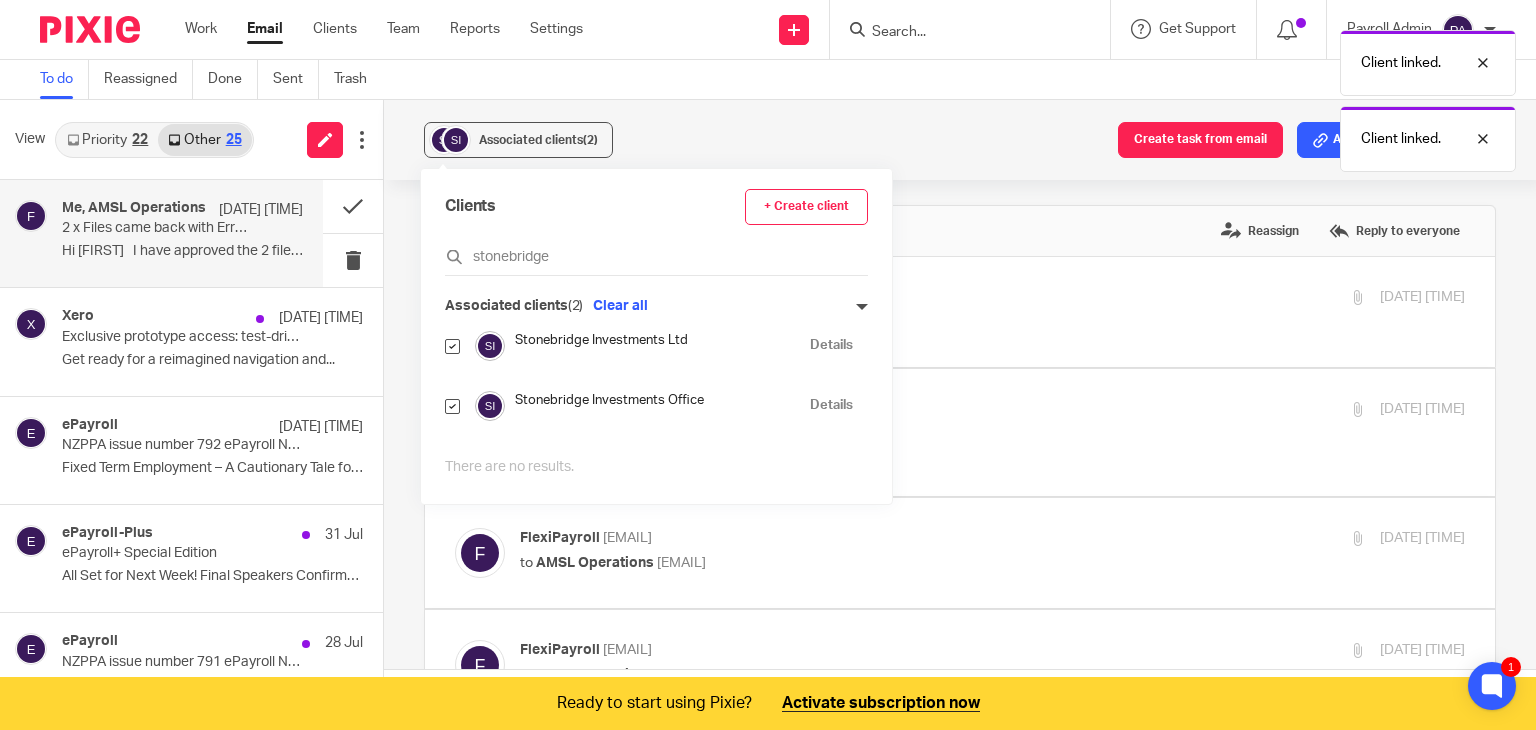 drag, startPoint x: 569, startPoint y: 246, endPoint x: 292, endPoint y: 253, distance: 277.08844 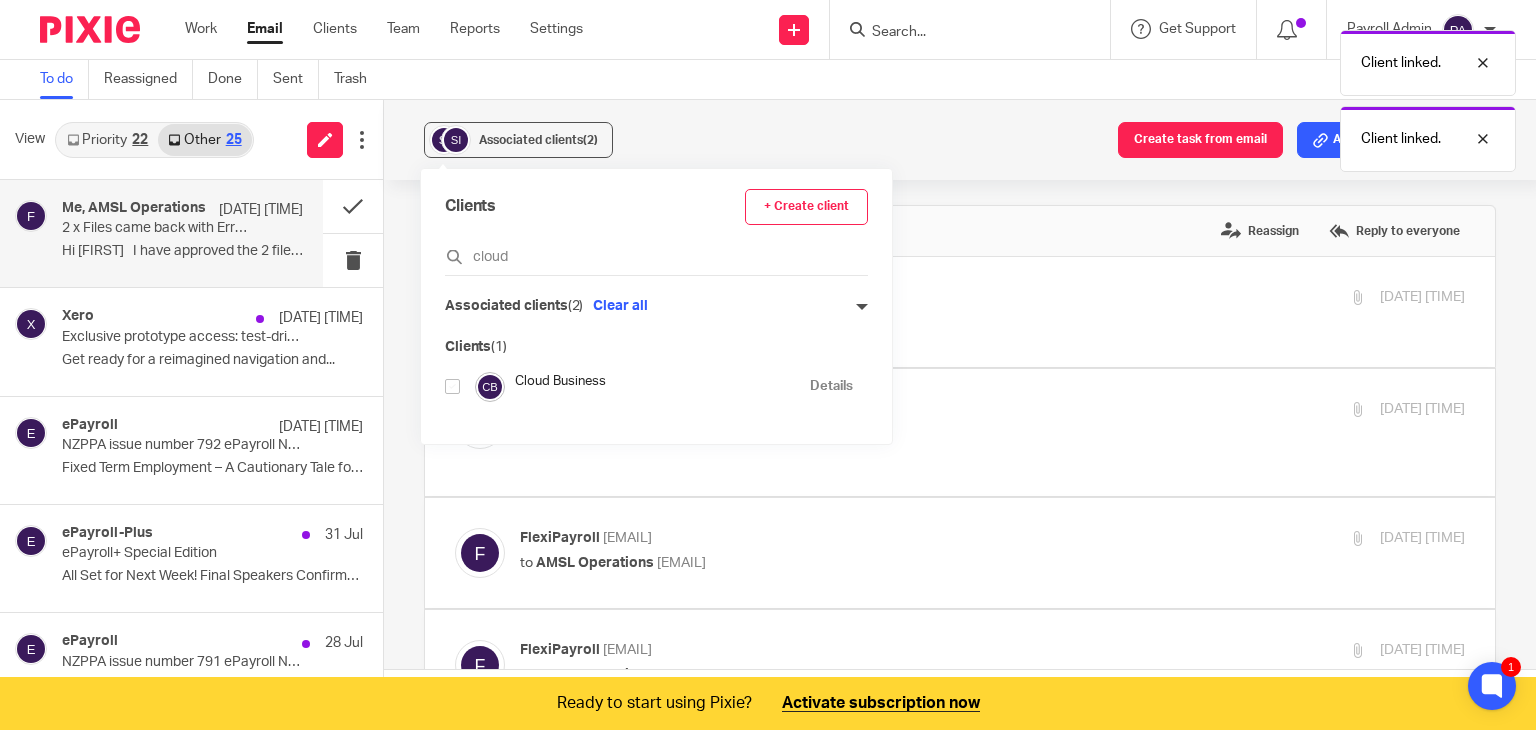 type on "cloud" 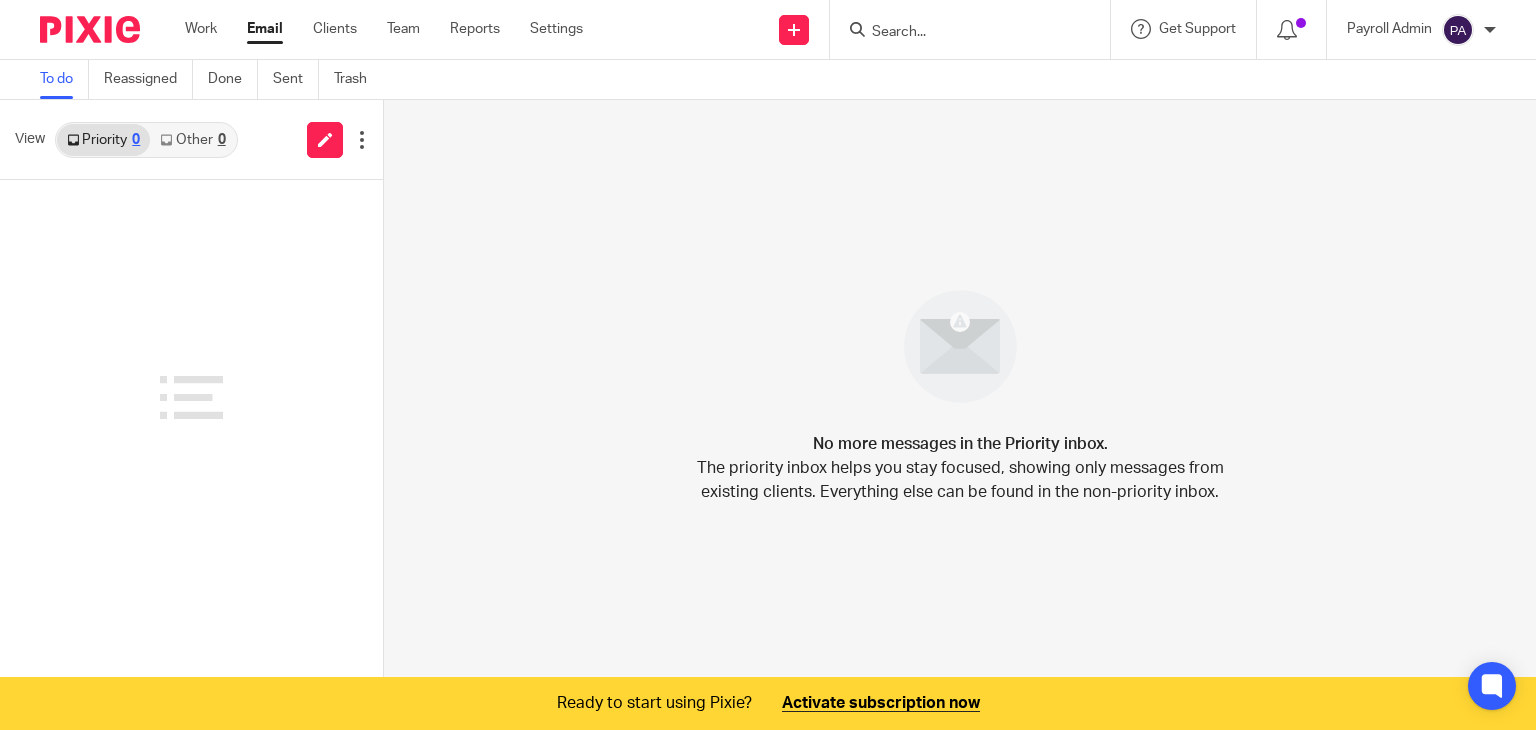 scroll, scrollTop: 0, scrollLeft: 0, axis: both 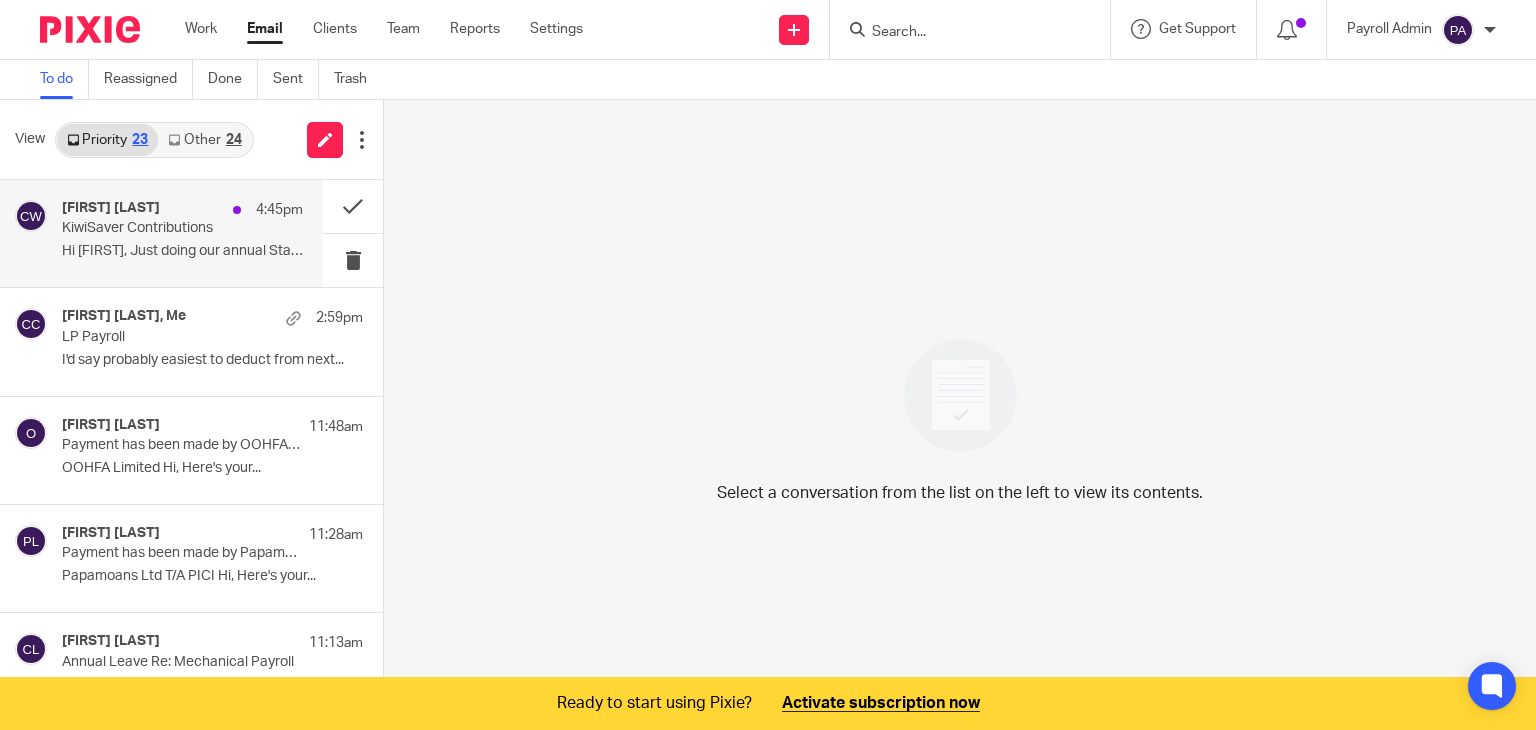 click on "[FIRST] [LAST]
[TIME]" at bounding box center (182, 210) 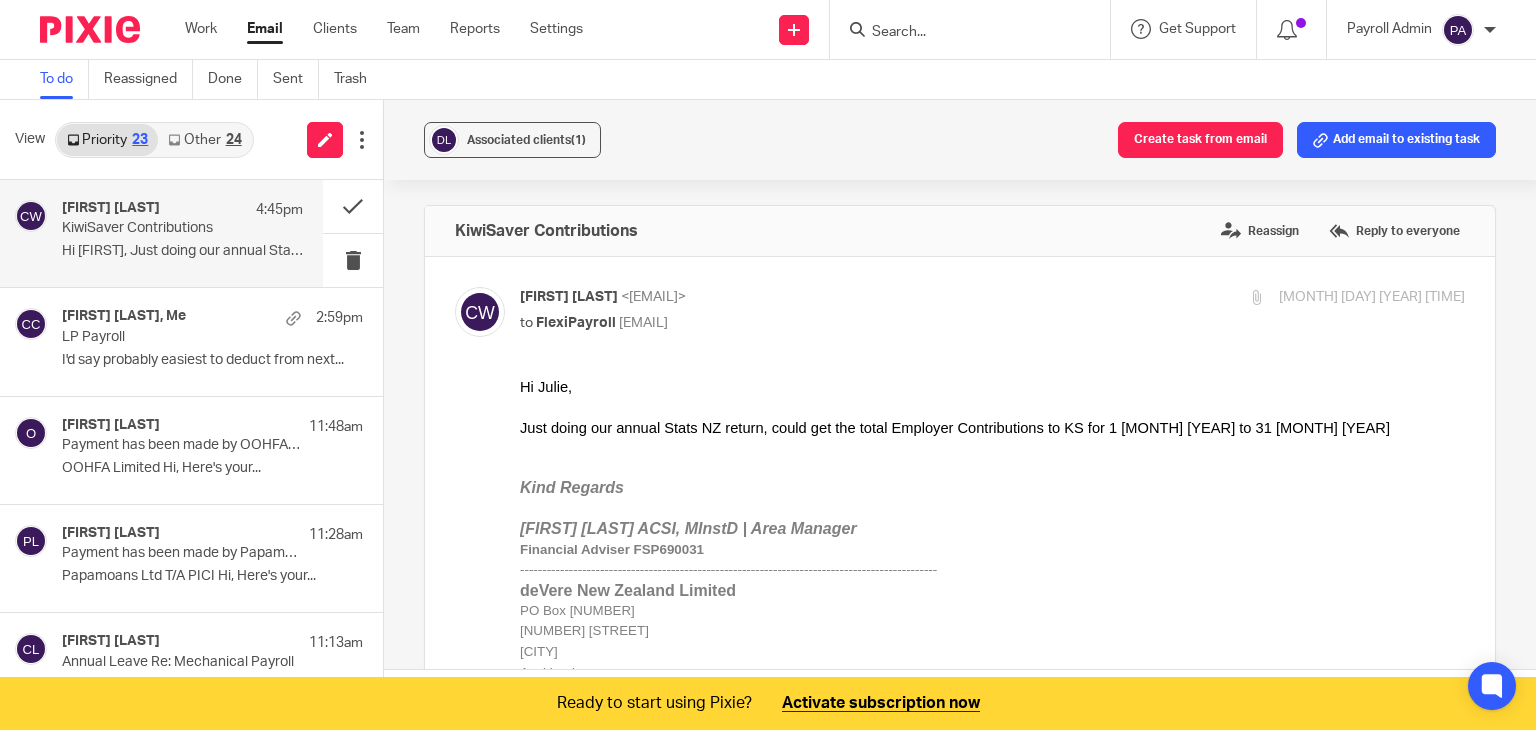 scroll, scrollTop: 0, scrollLeft: 0, axis: both 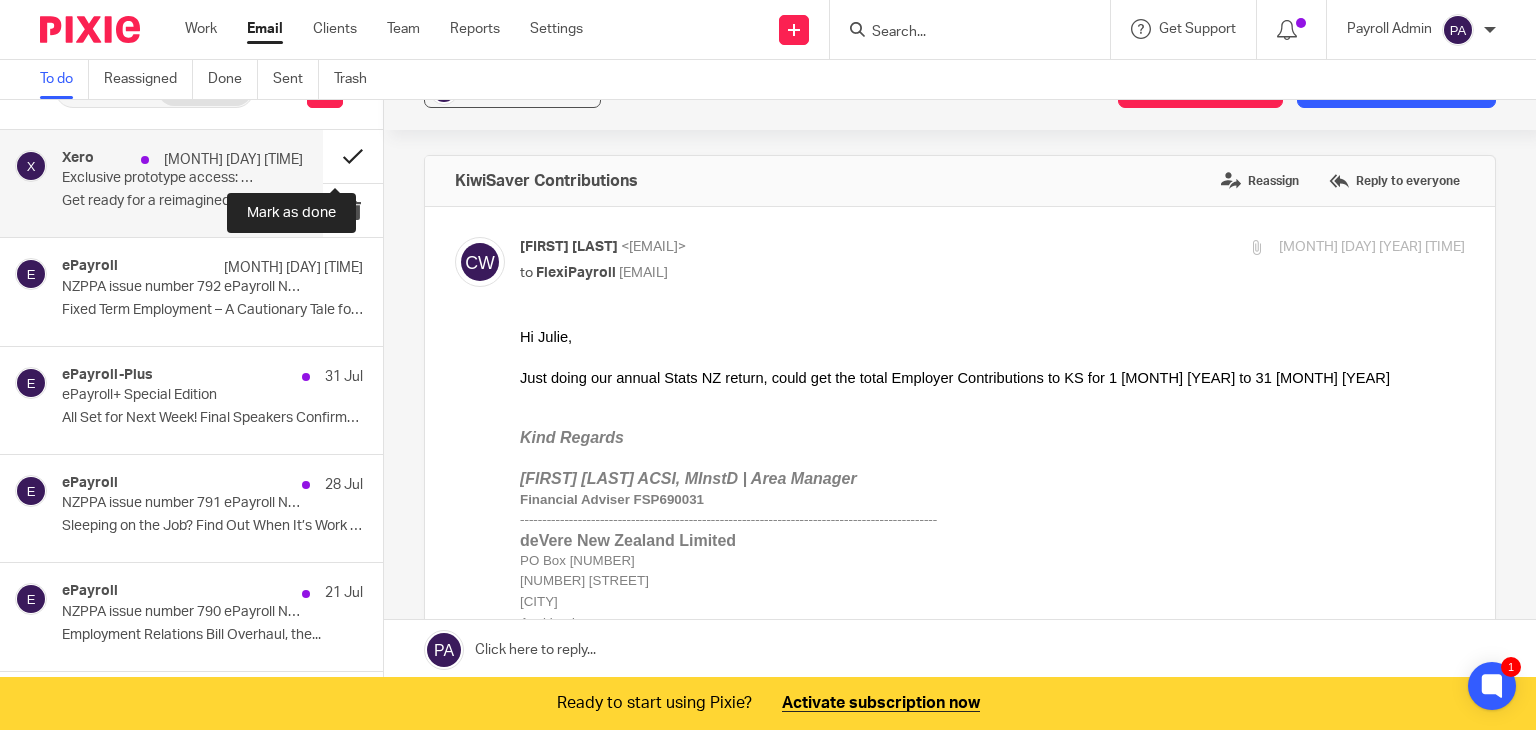 click at bounding box center [353, 156] 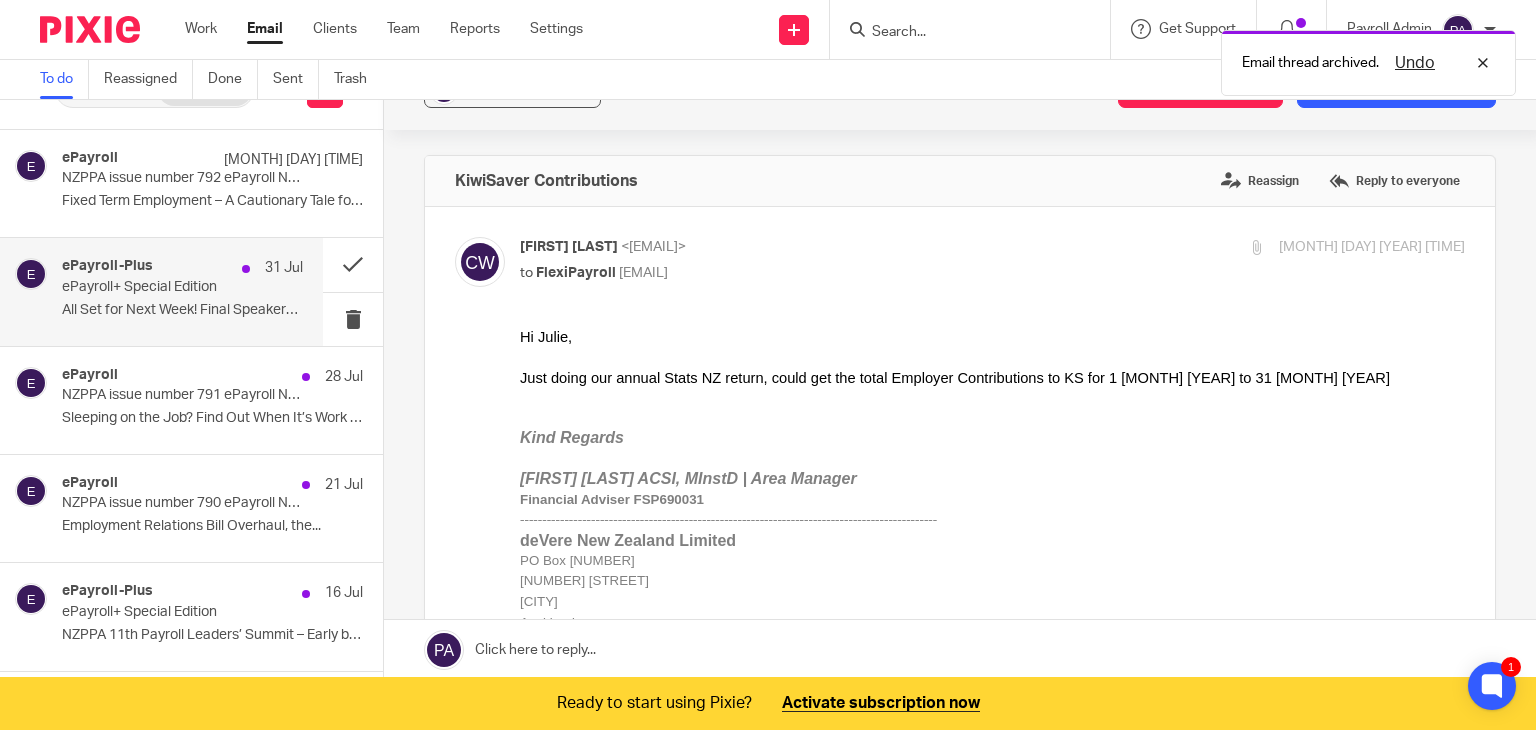 click on "ePayroll-Plus
[DATE]" at bounding box center [182, 268] 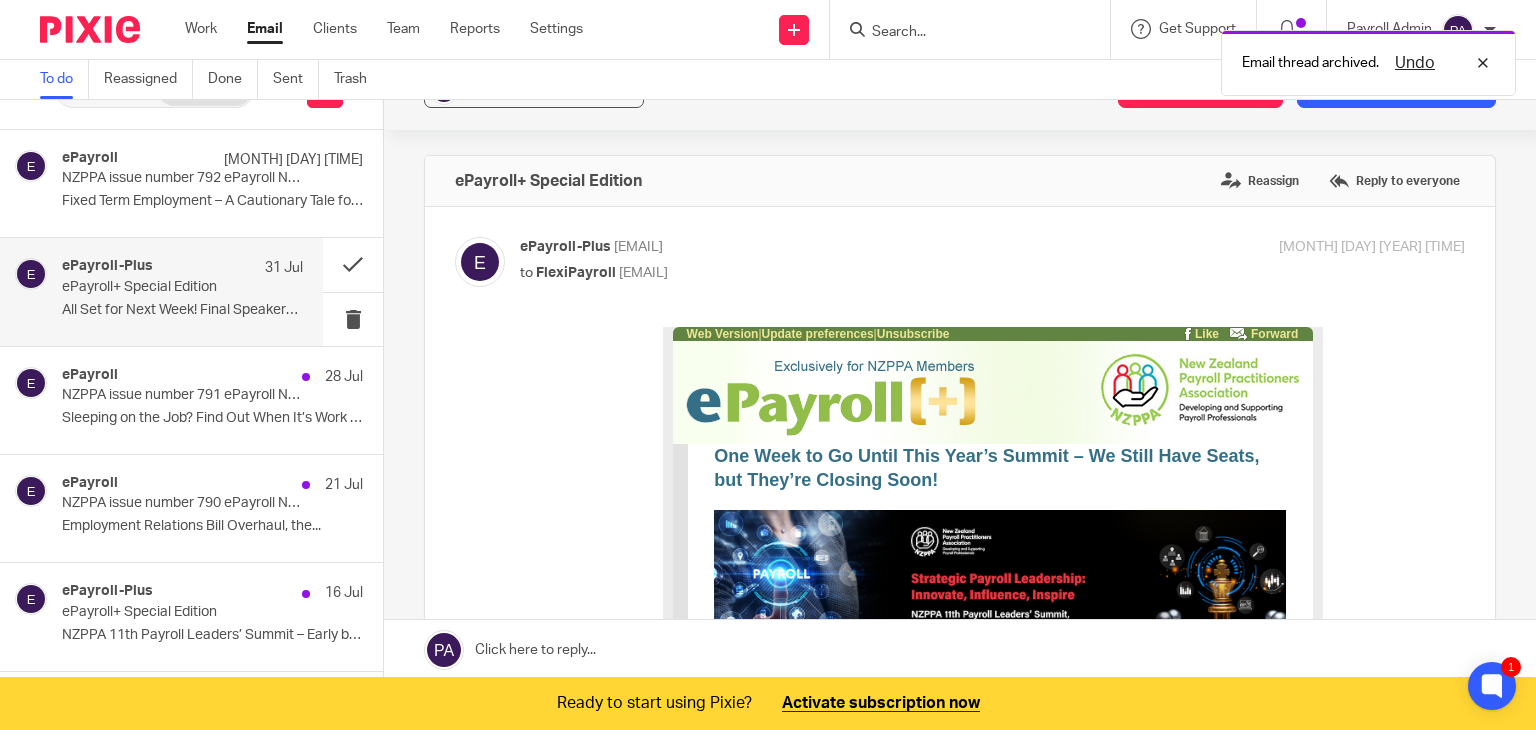 scroll, scrollTop: 0, scrollLeft: 0, axis: both 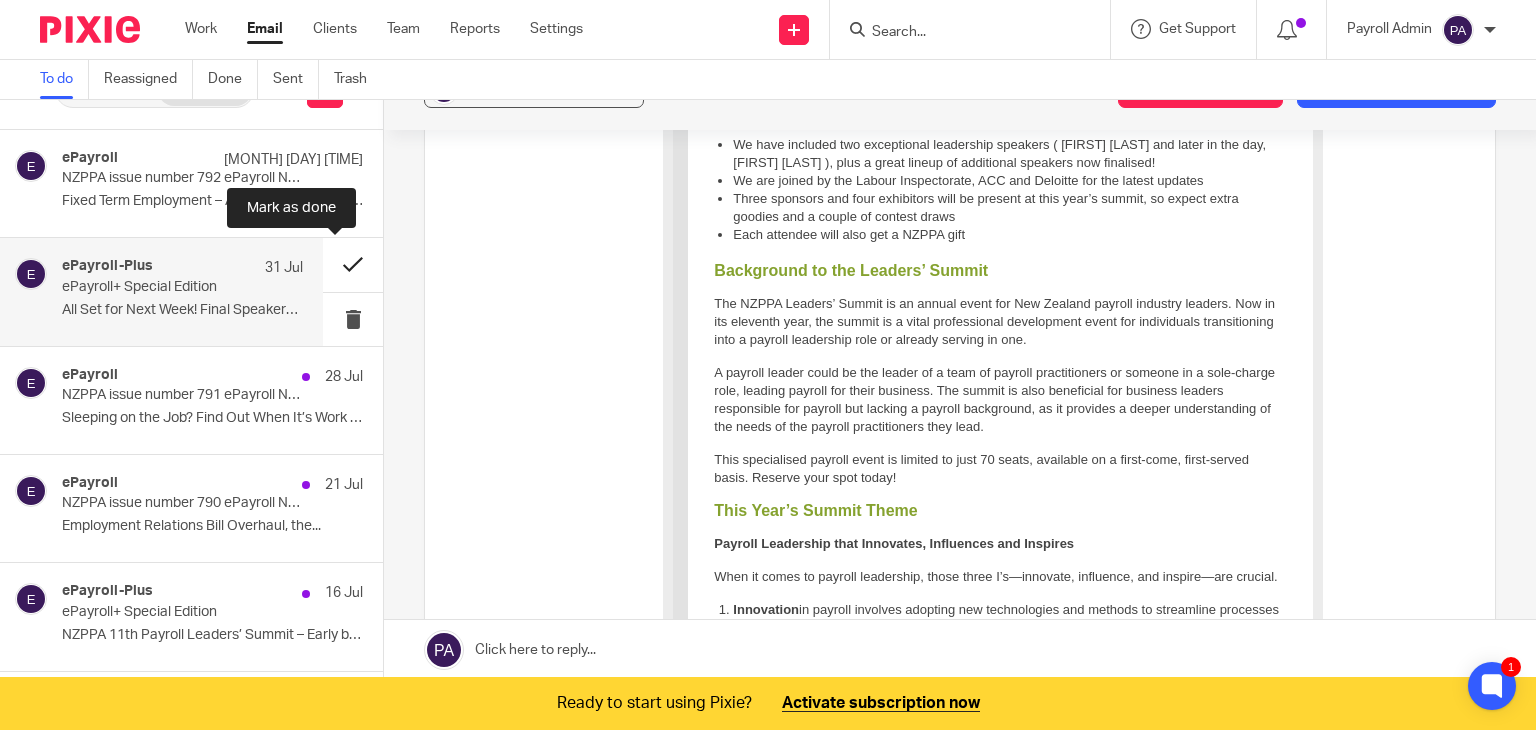 click at bounding box center (353, 264) 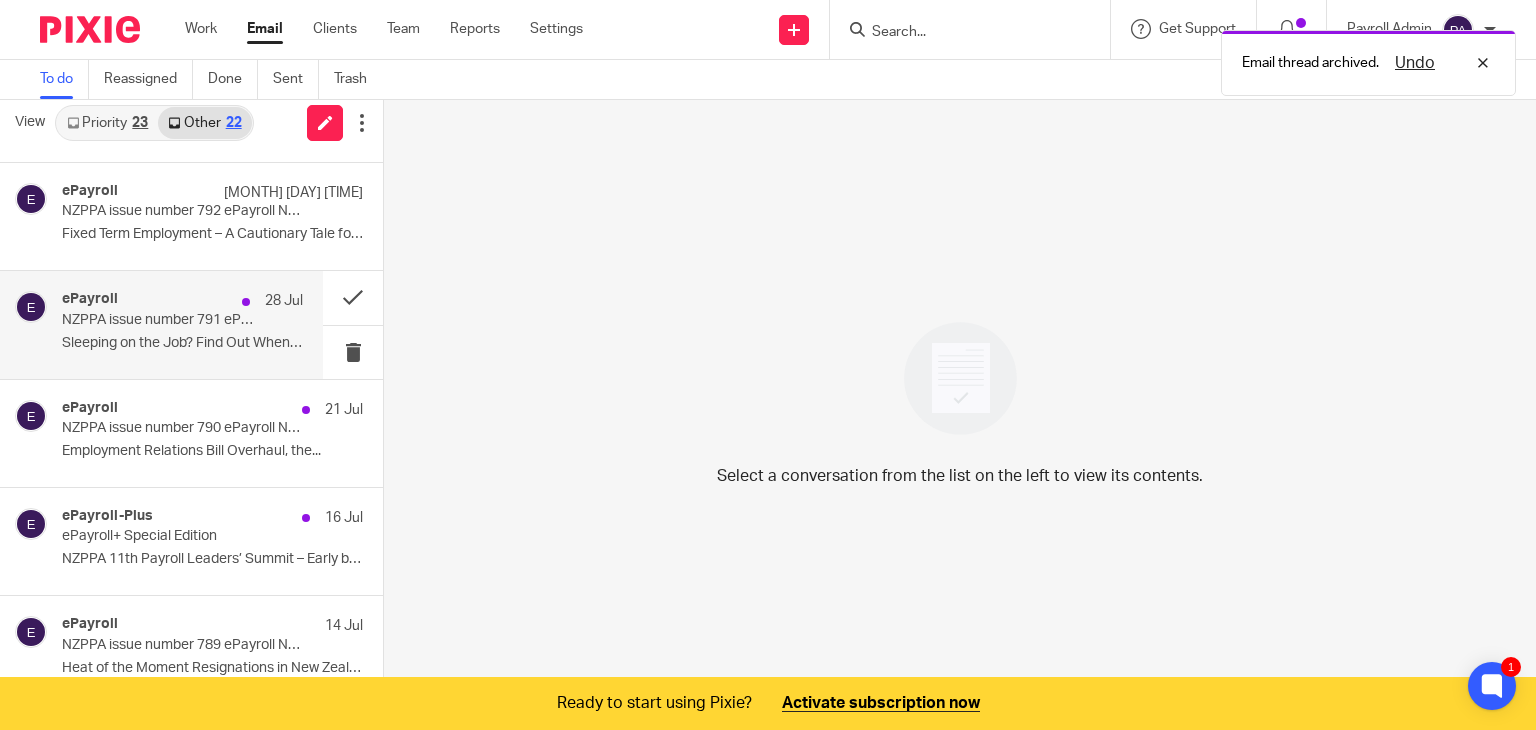 scroll, scrollTop: 0, scrollLeft: 0, axis: both 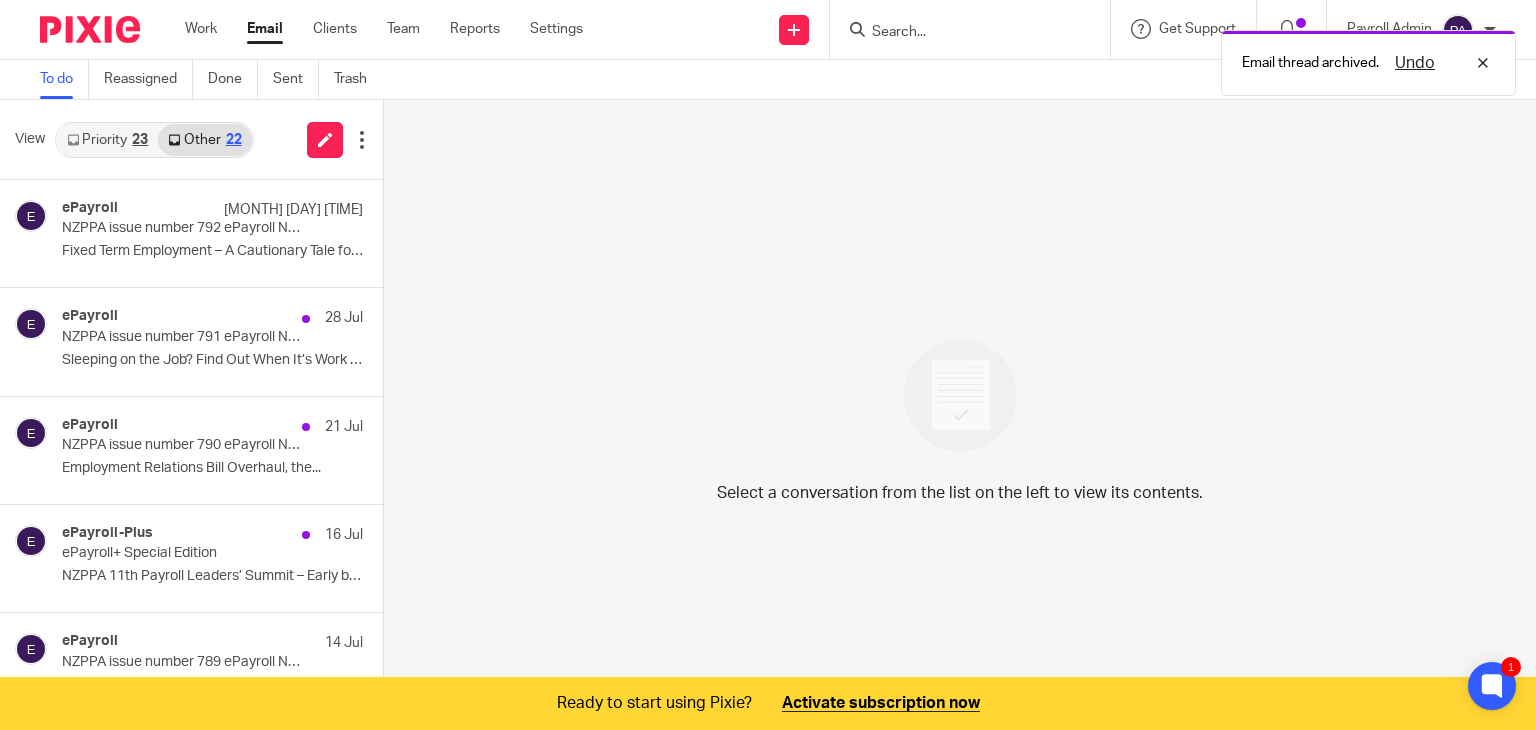 click on "Priority
23" at bounding box center [107, 140] 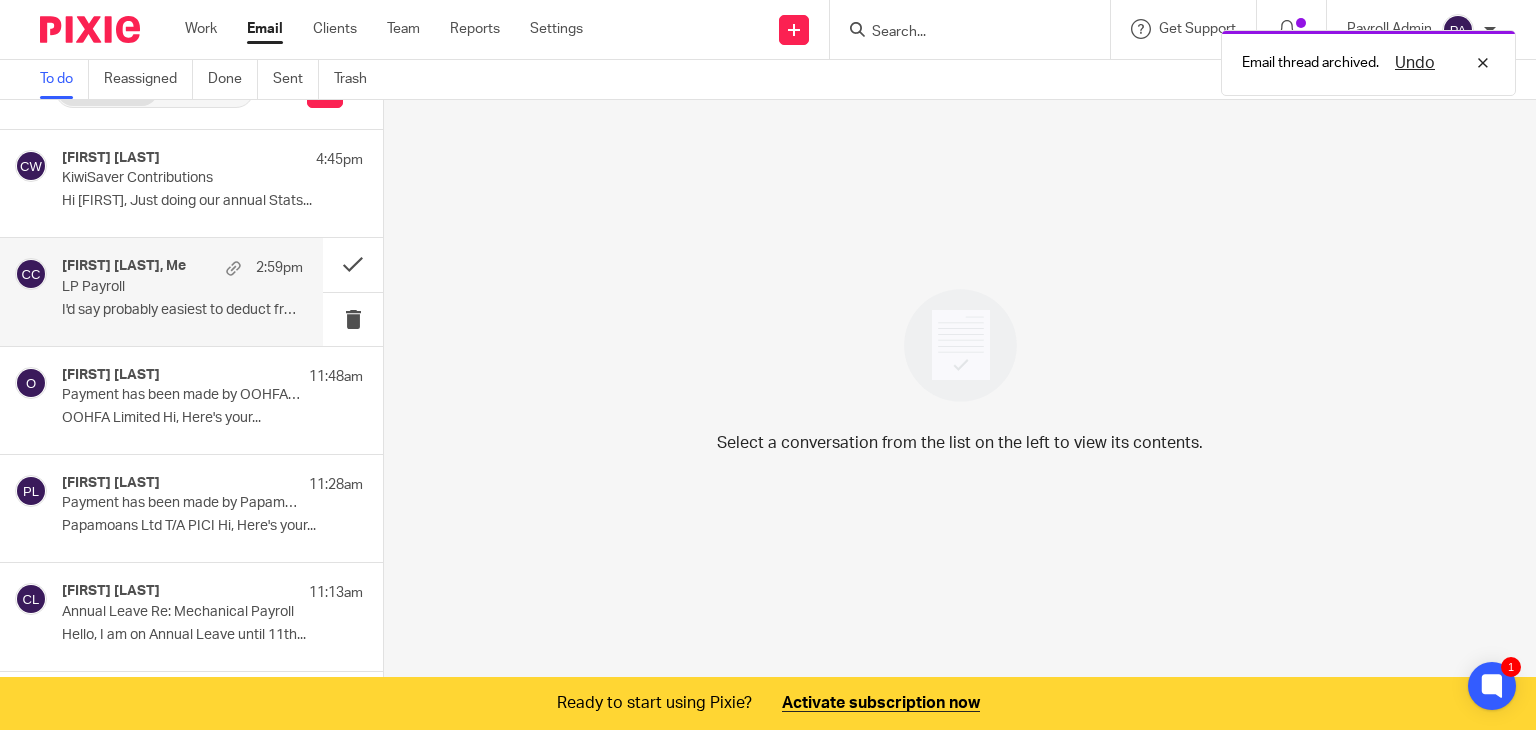 click on "LP Payroll" at bounding box center (158, 287) 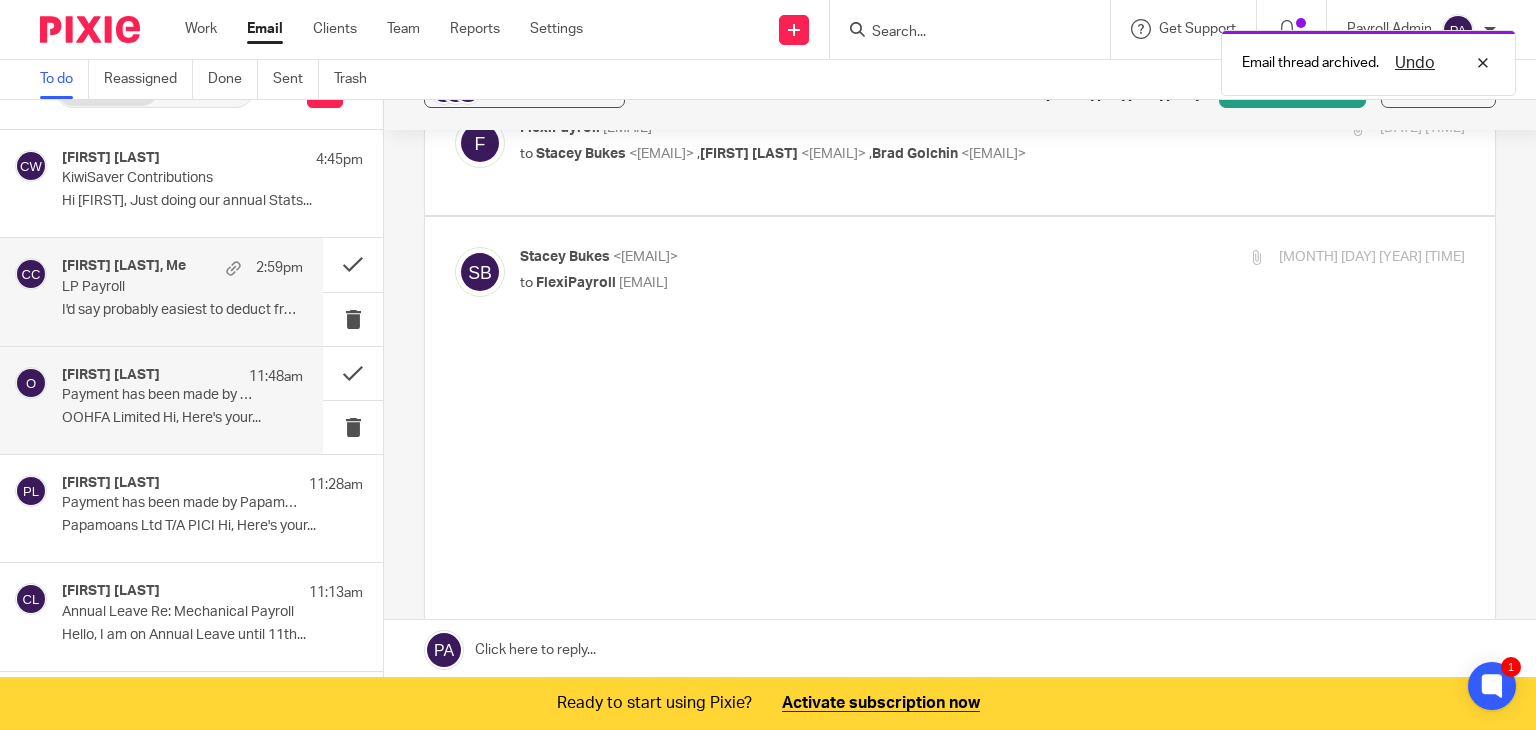 scroll, scrollTop: 0, scrollLeft: 0, axis: both 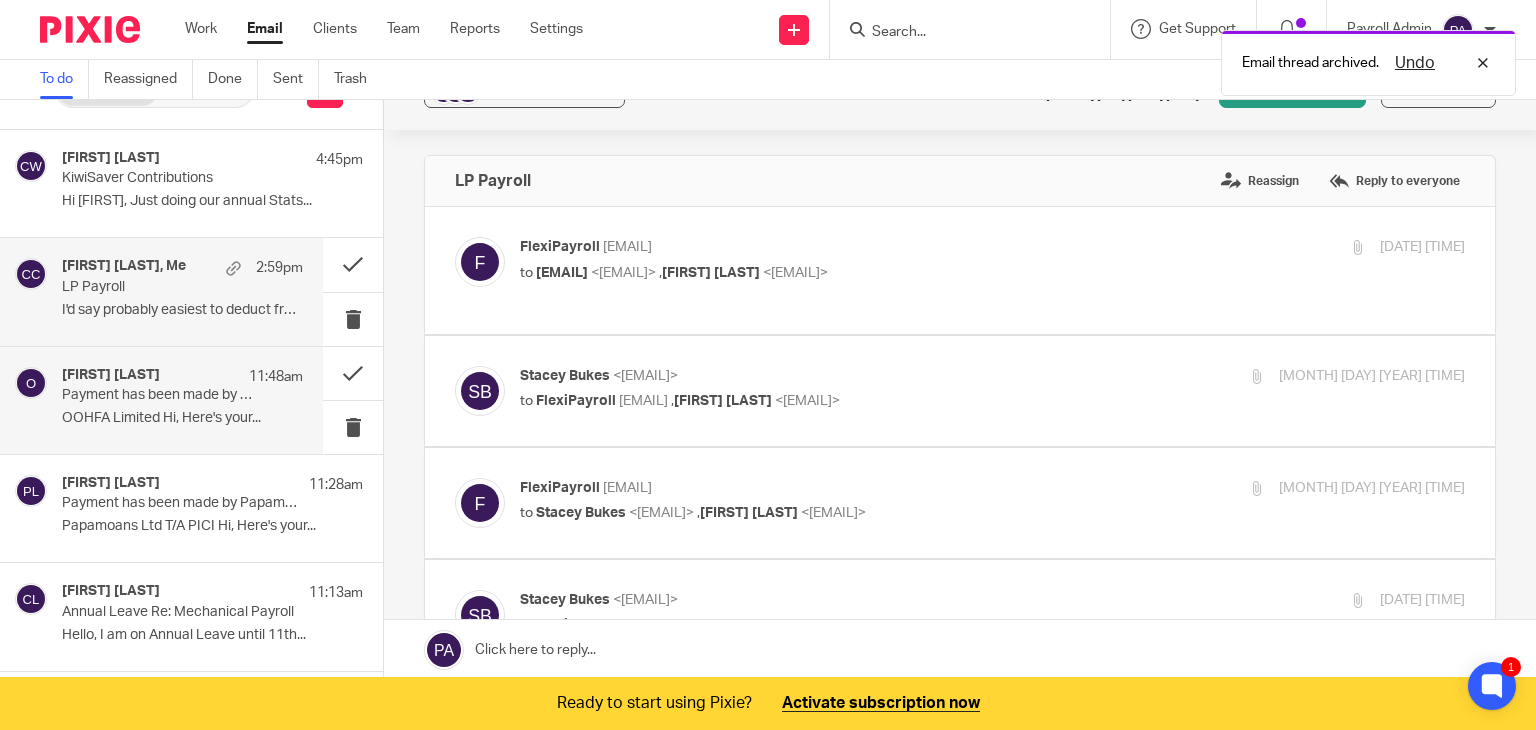 click on "[FIRST] [LAST]" at bounding box center (111, 375) 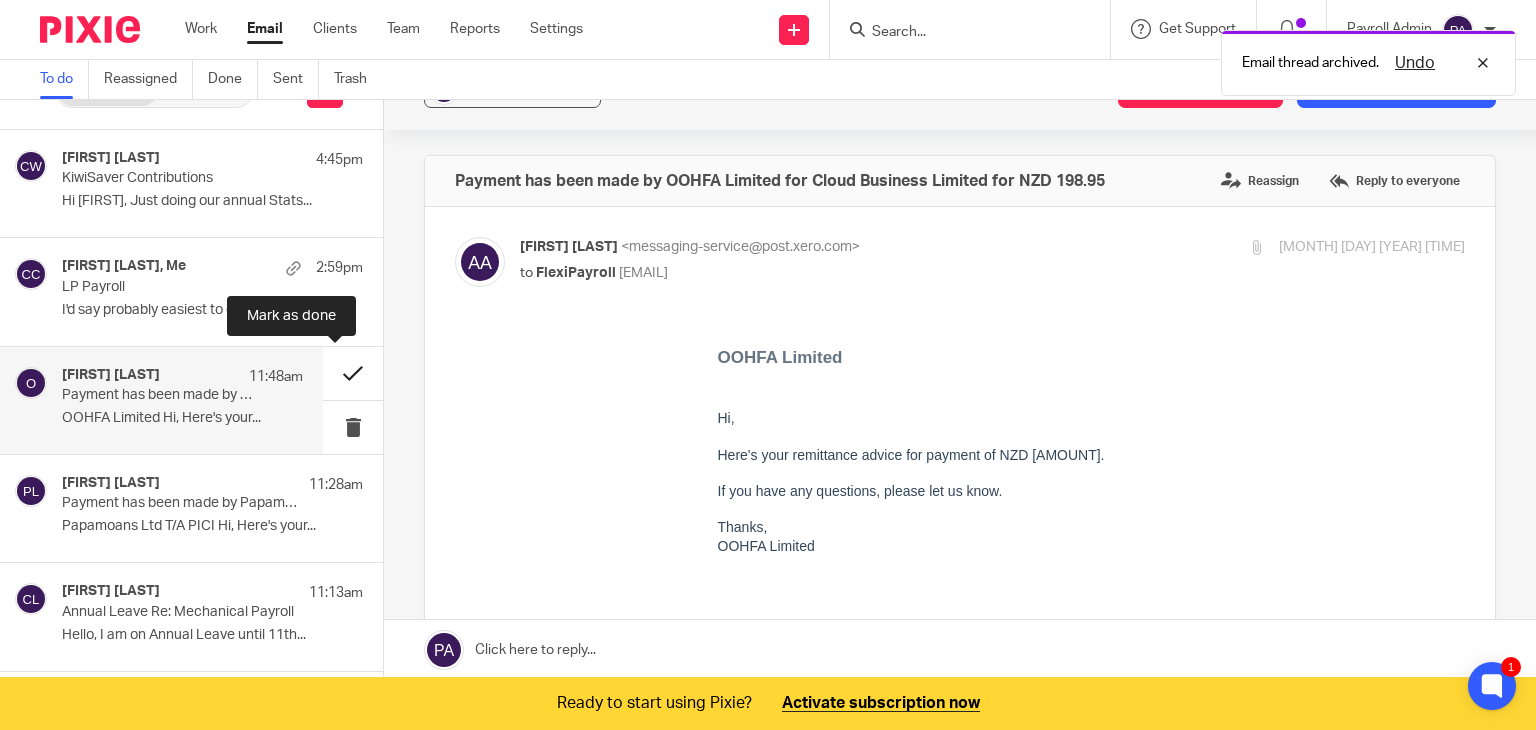 scroll, scrollTop: 0, scrollLeft: 0, axis: both 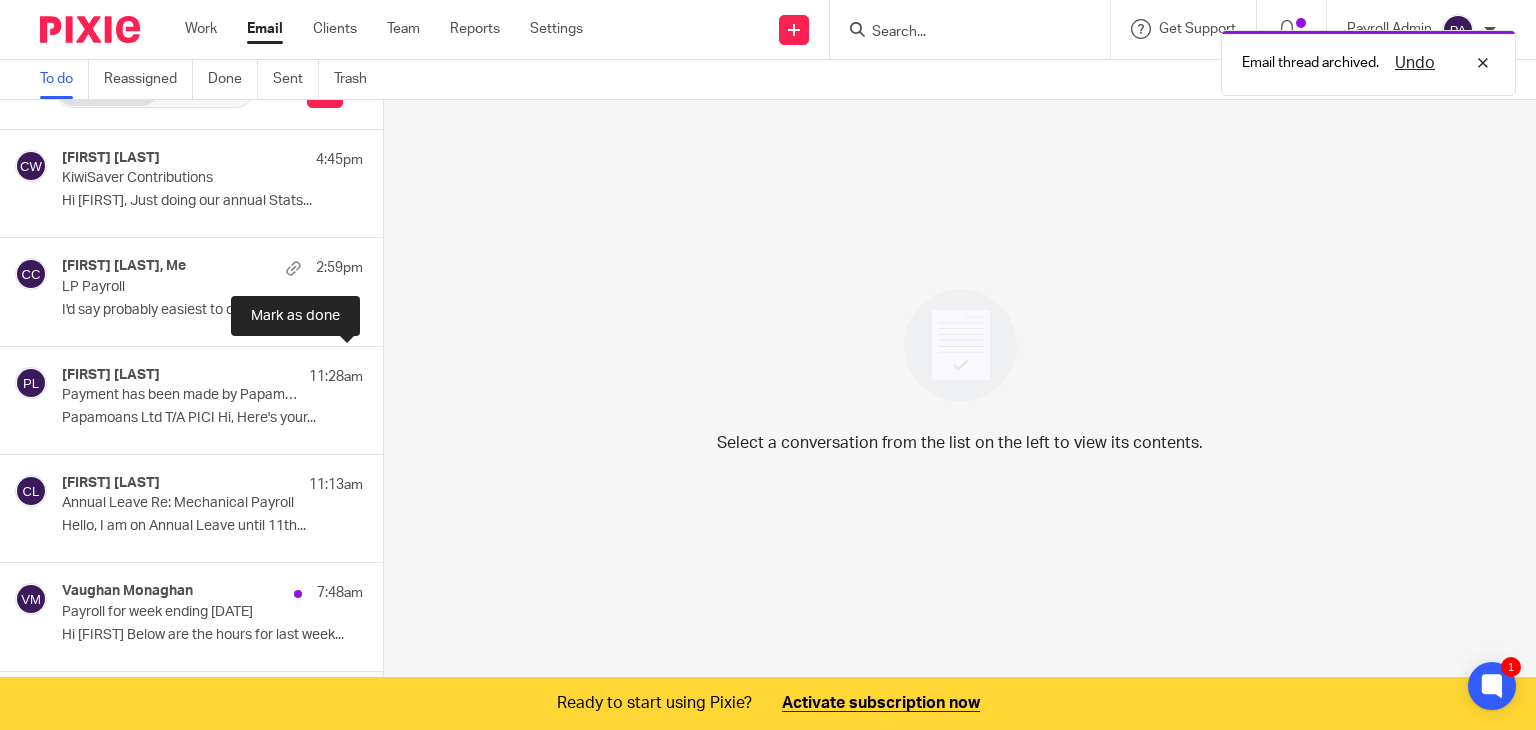 click at bounding box center [391, 373] 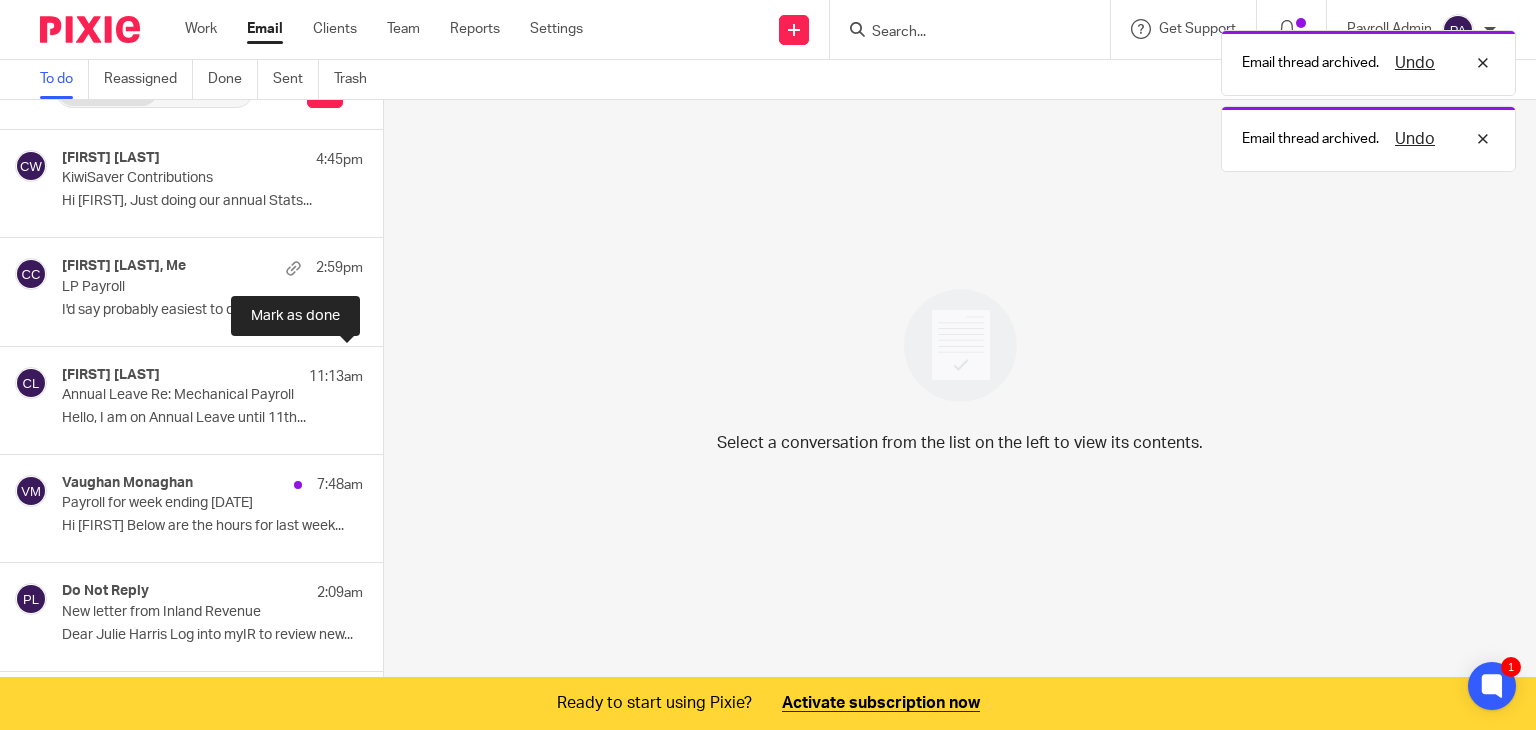 click at bounding box center (391, 373) 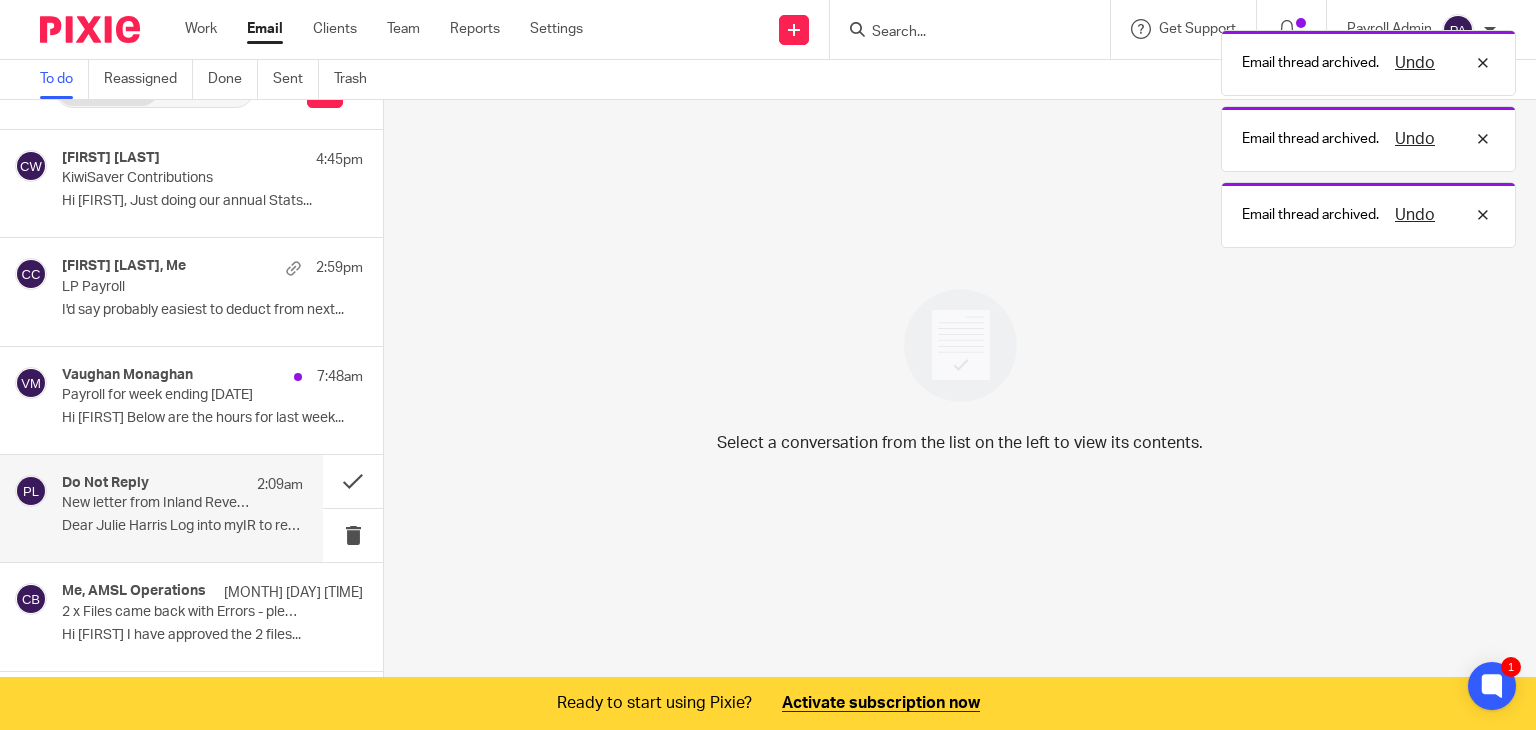 scroll, scrollTop: 100, scrollLeft: 0, axis: vertical 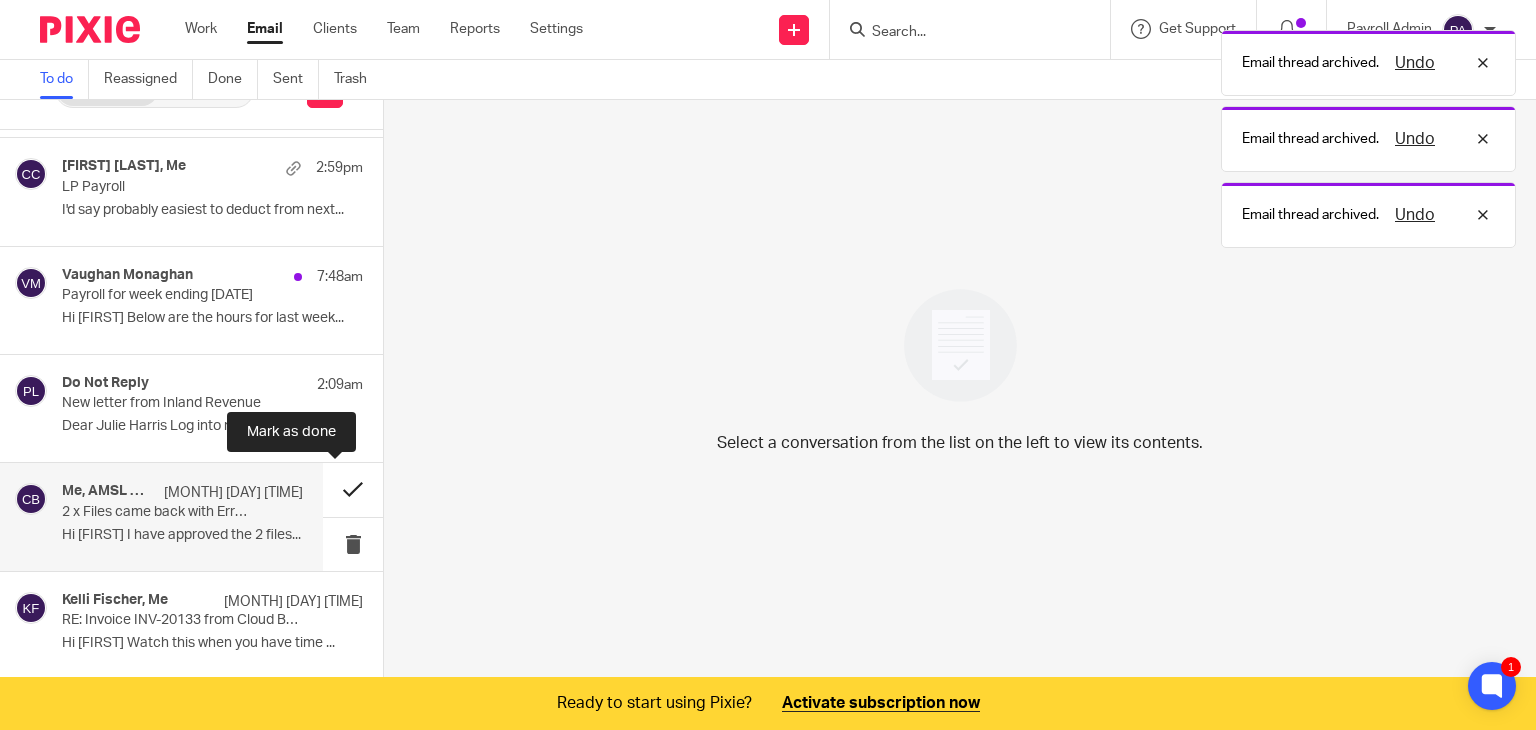 click at bounding box center [353, 489] 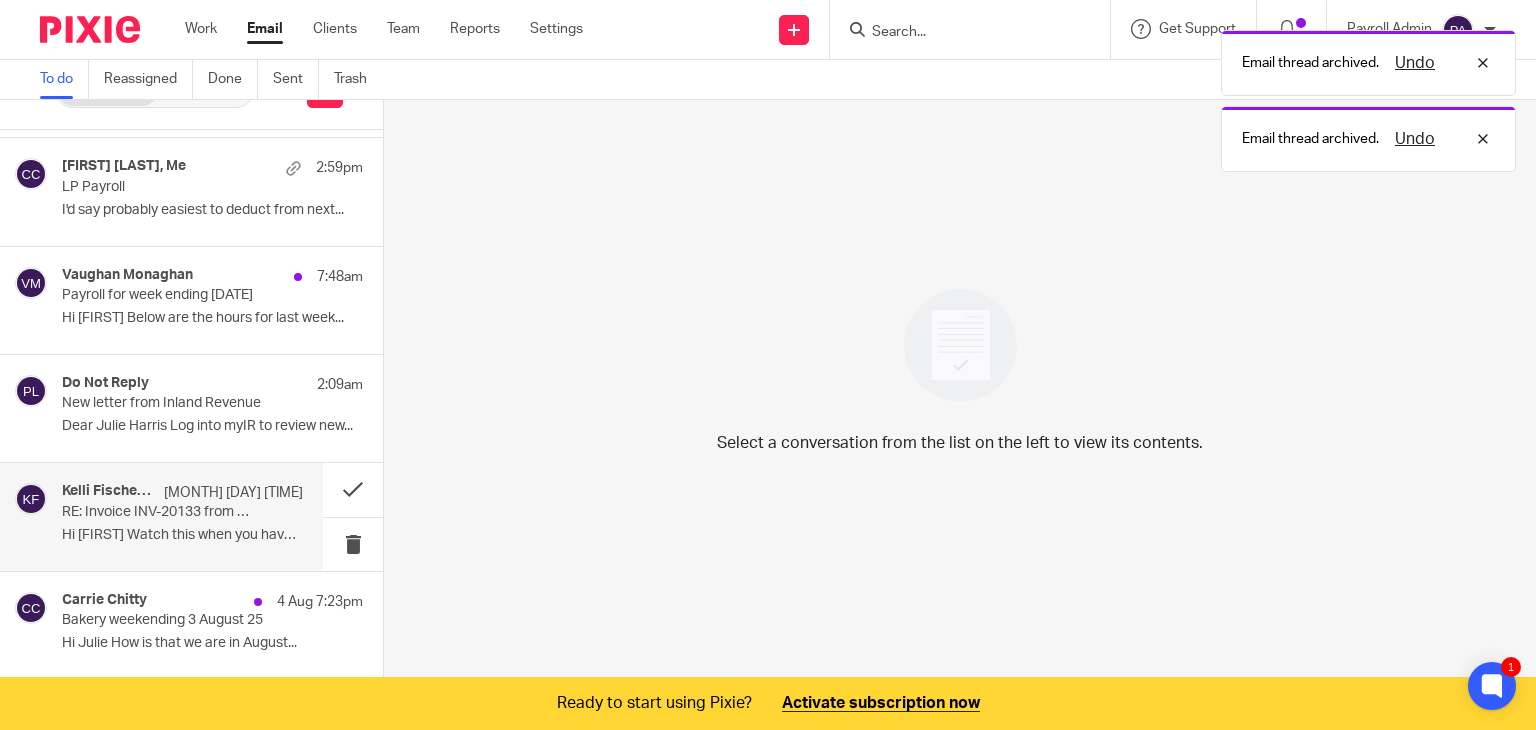 scroll, scrollTop: 0, scrollLeft: 0, axis: both 